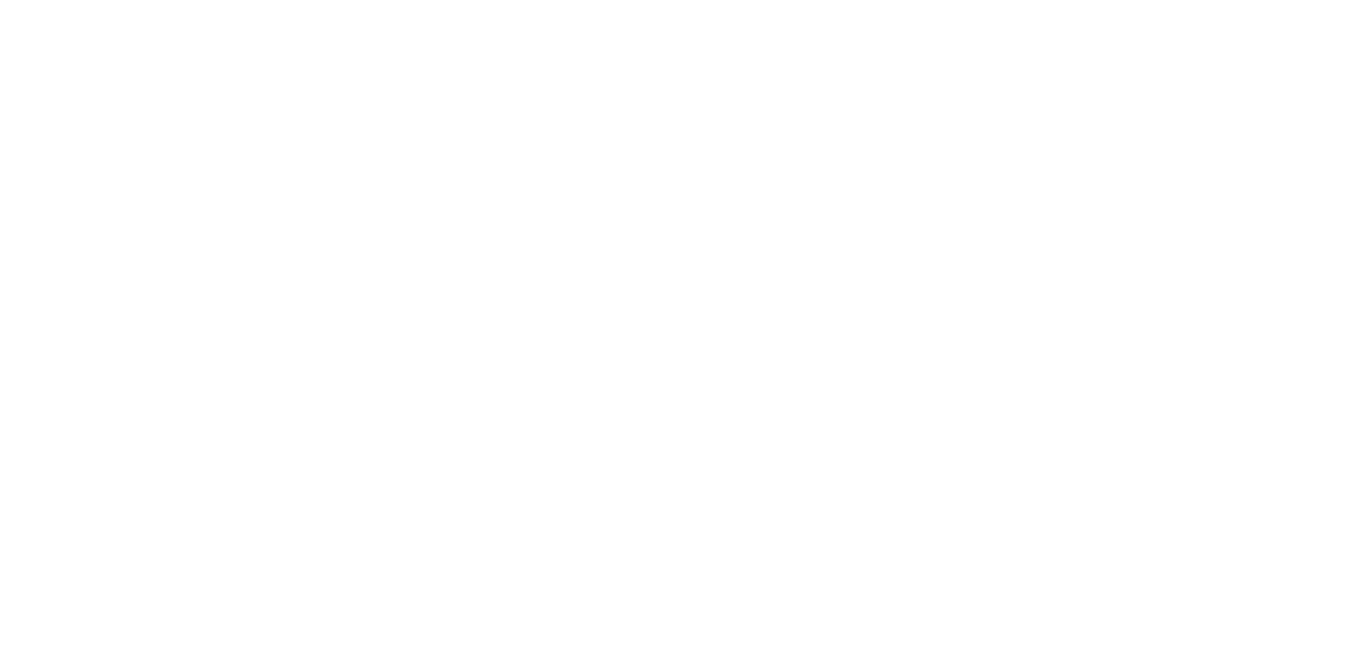 scroll, scrollTop: 0, scrollLeft: 0, axis: both 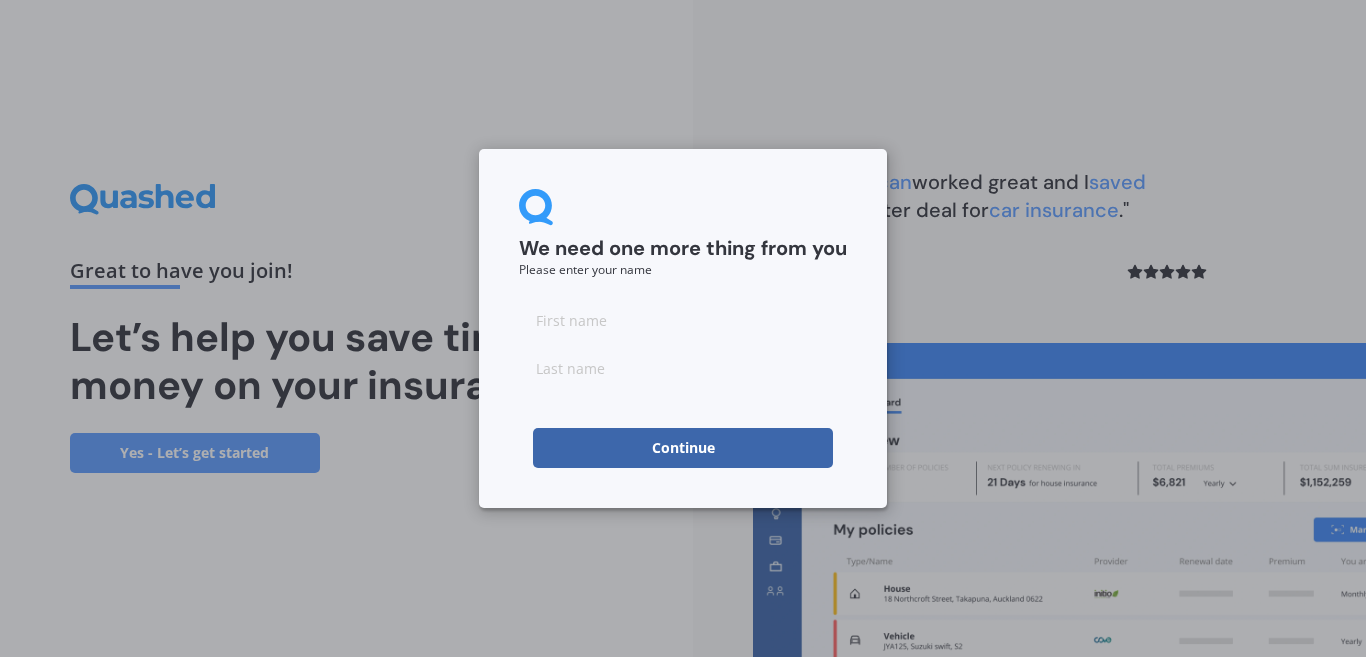 click at bounding box center [683, 320] 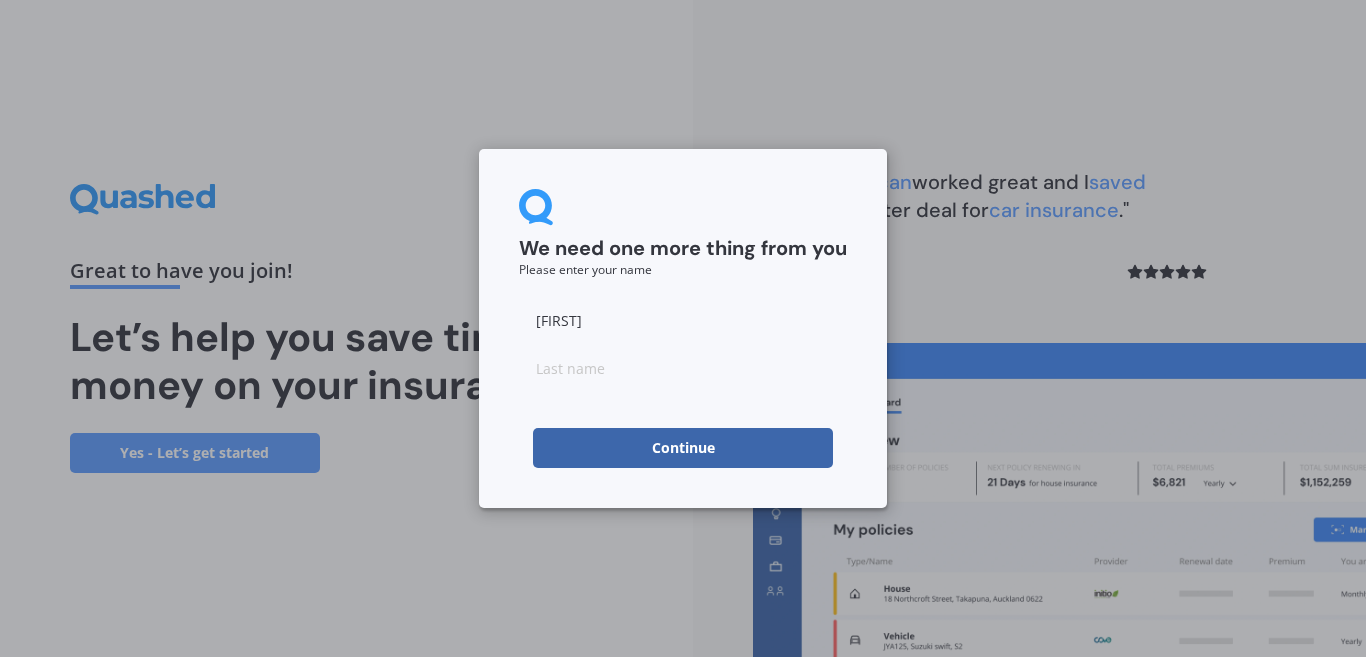 type on "[FIRST]" 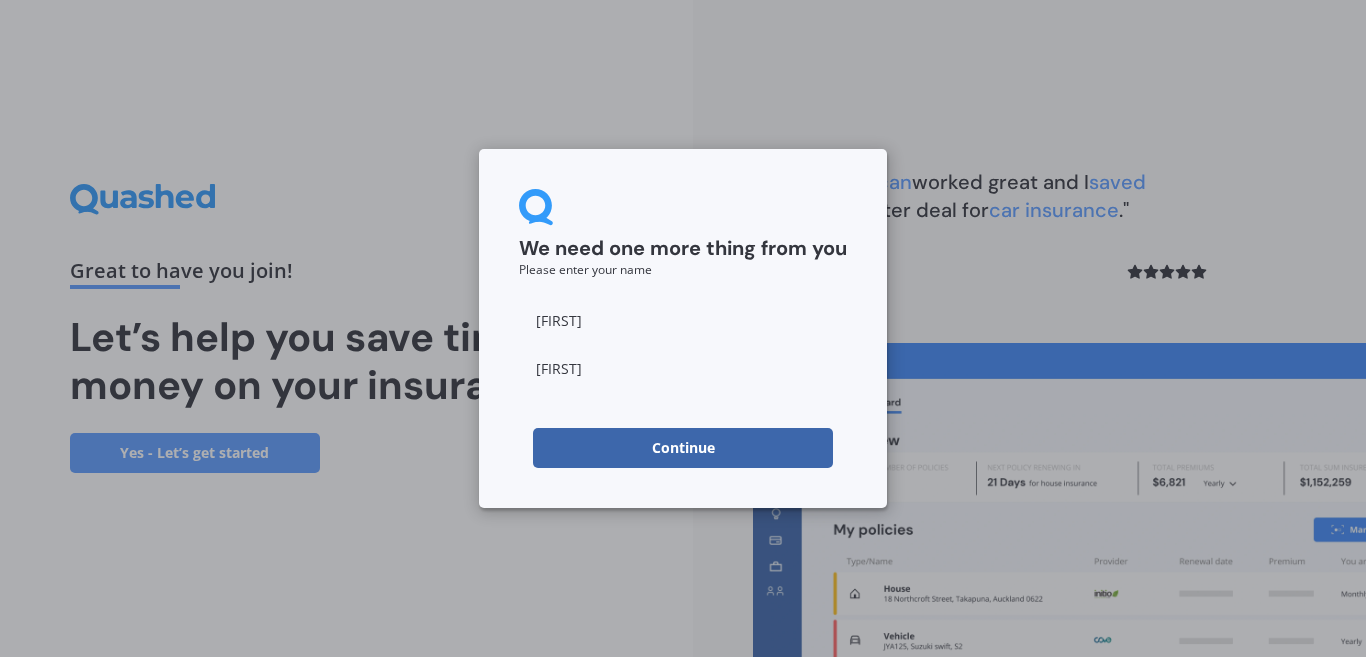 click on "Continue" at bounding box center (683, 448) 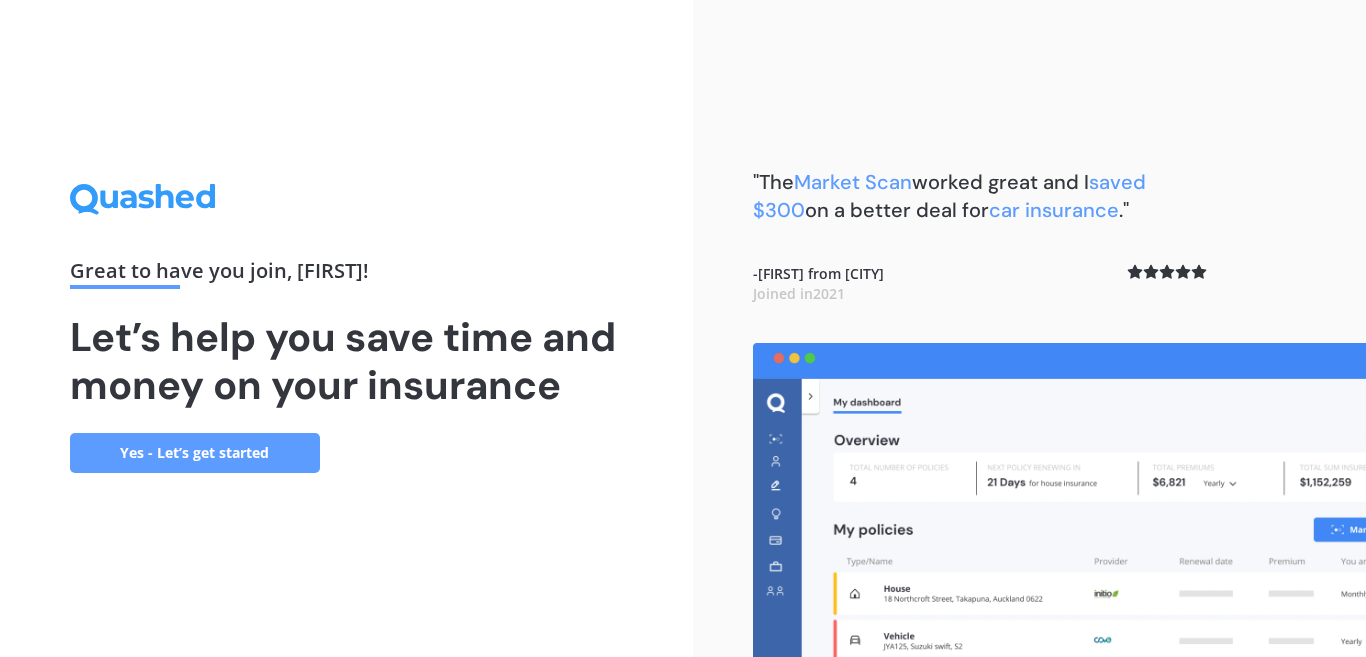 click on "Yes - Let’s get started" at bounding box center (195, 453) 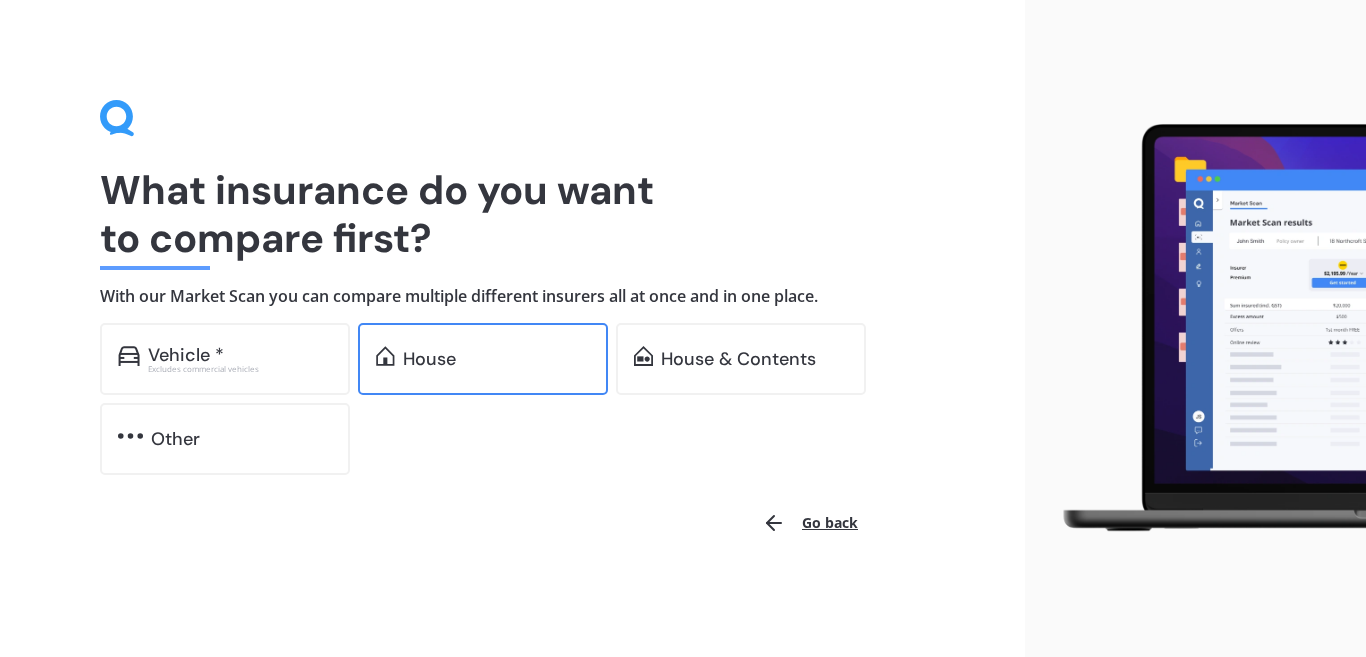 click on "House" at bounding box center (483, 359) 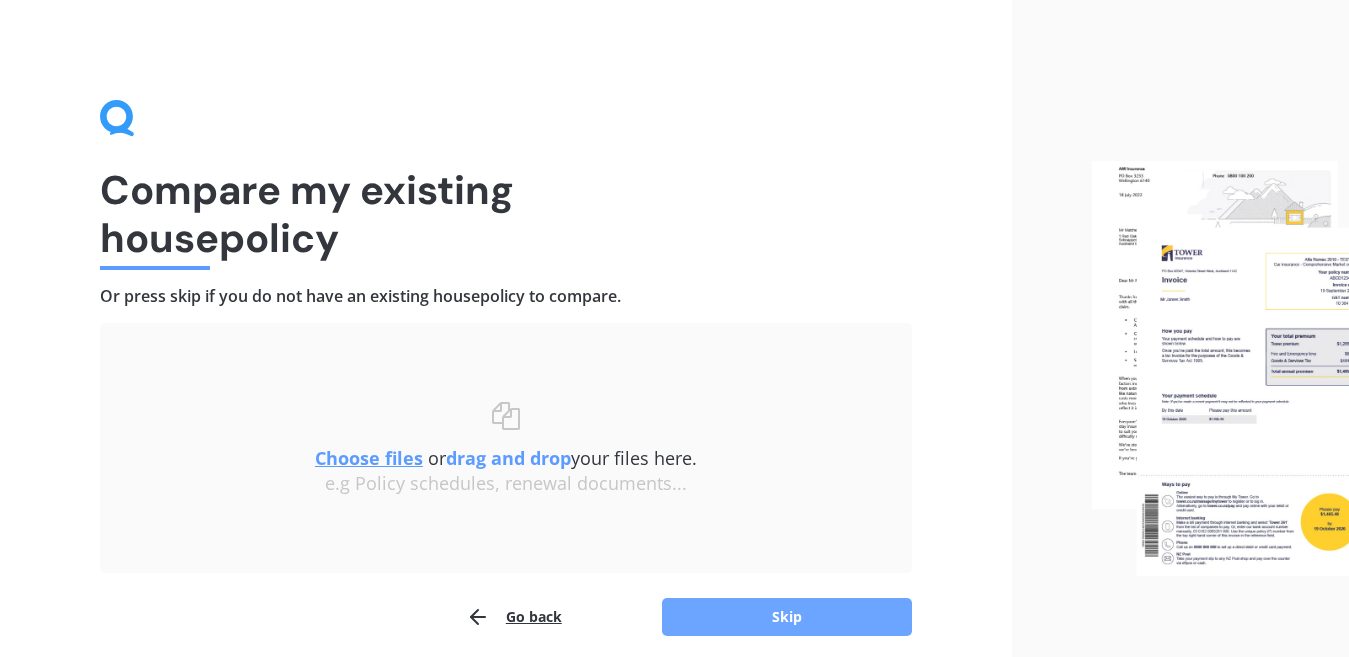 click on "Skip" at bounding box center (787, 617) 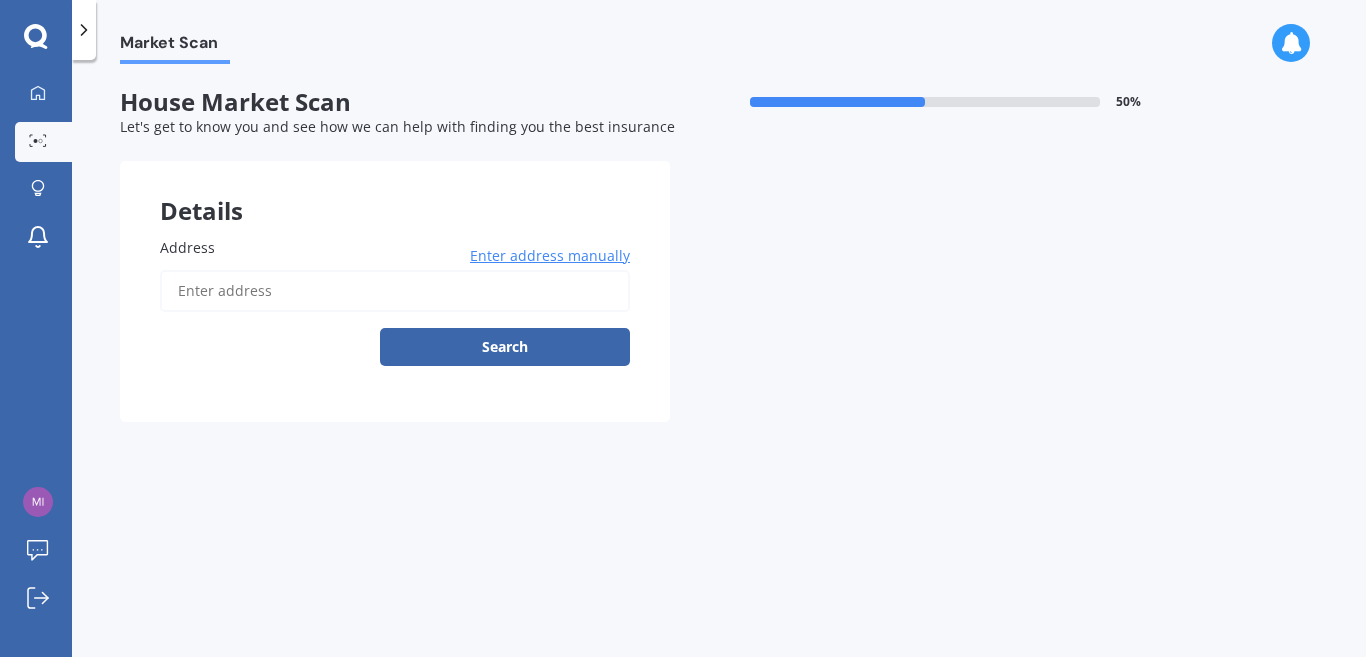 click on "Address" at bounding box center [395, 291] 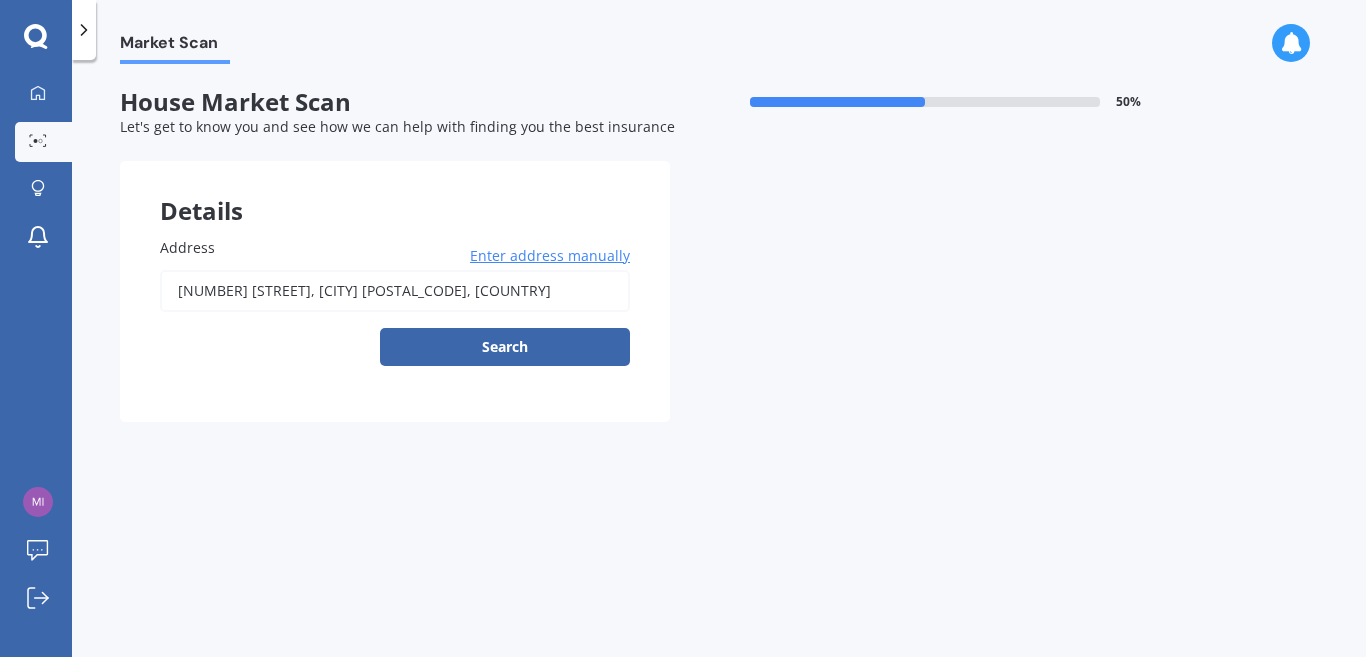 type on "[NUMBER] [STREET], [CITY] [POSTAL_CODE]" 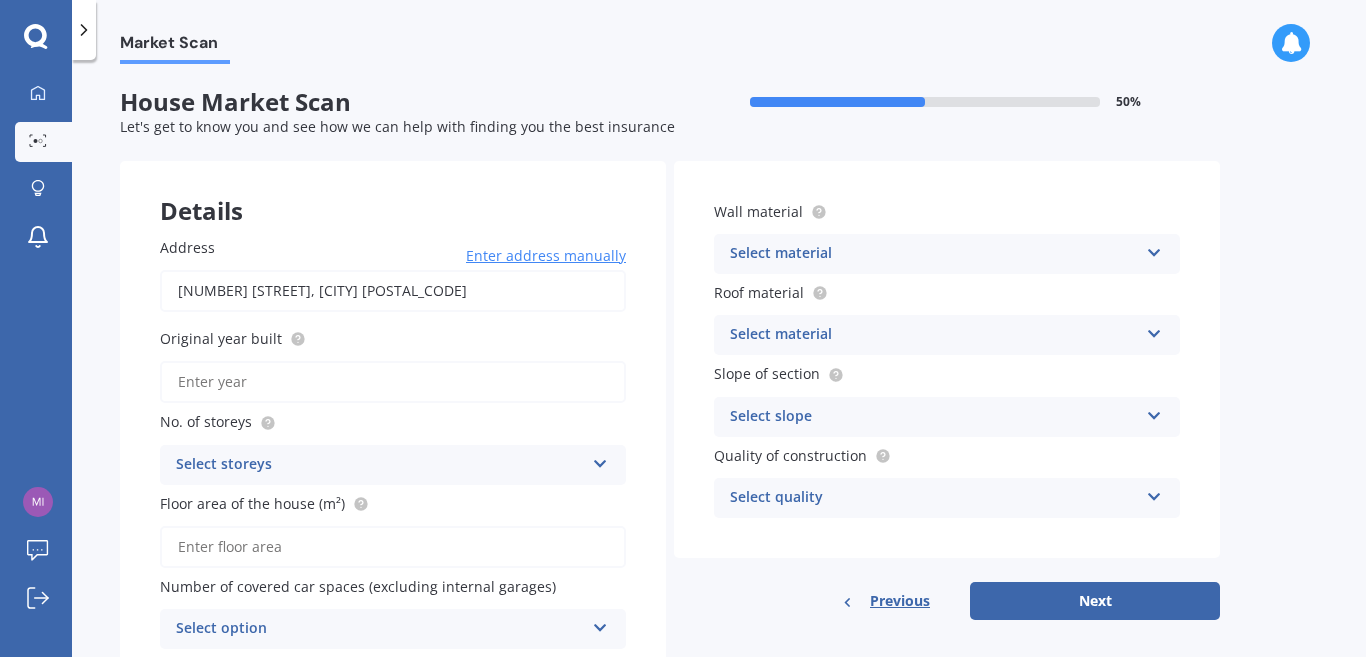 click on "Original year built" at bounding box center (393, 382) 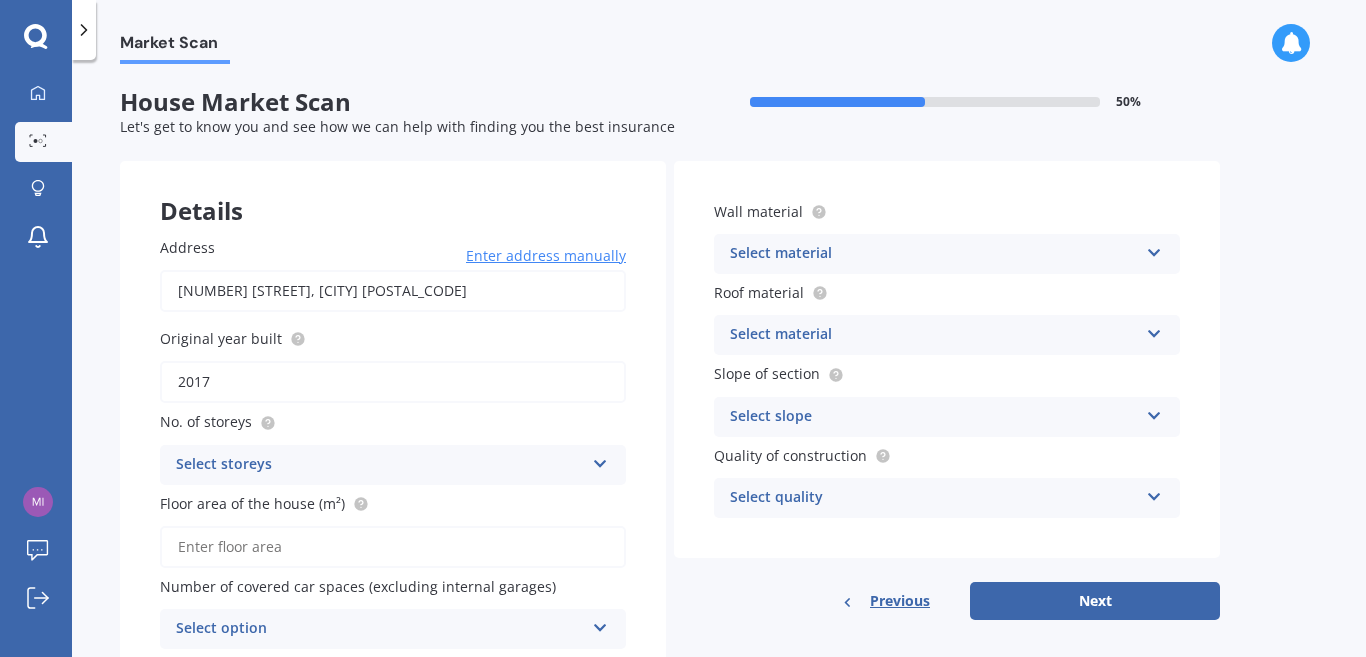 type on "2017" 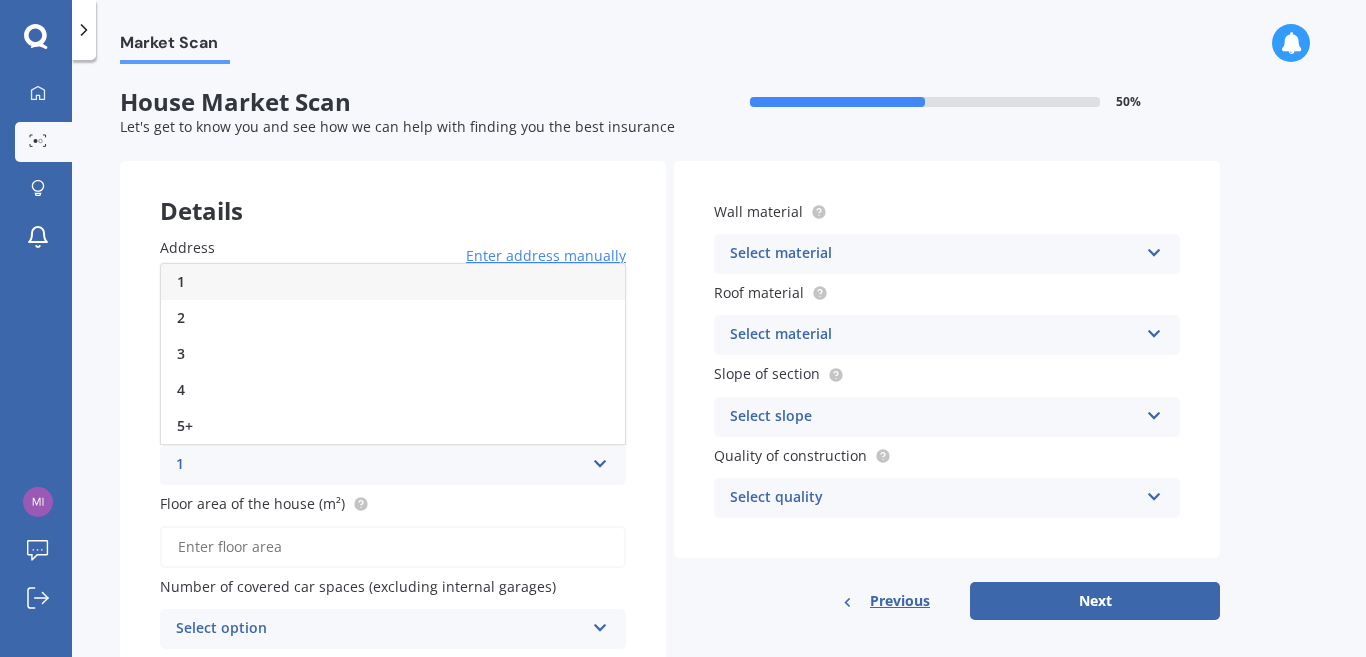 click on "1" at bounding box center (380, 465) 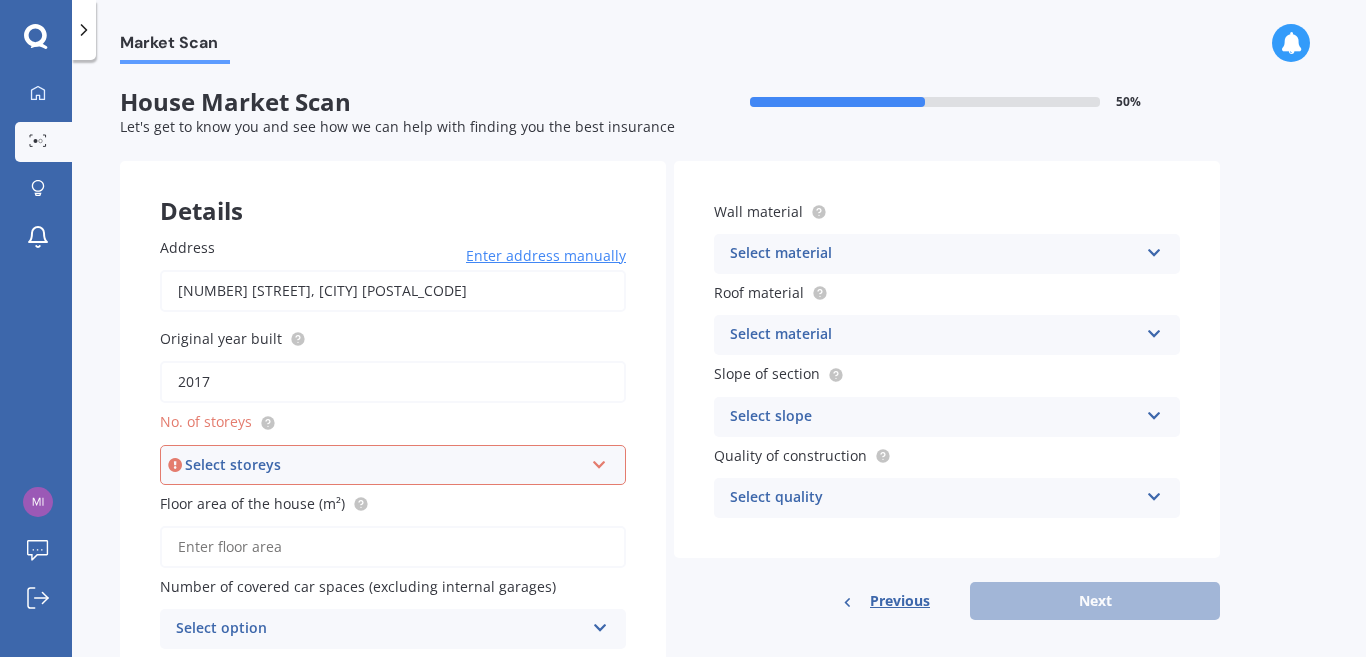 click at bounding box center (599, 461) 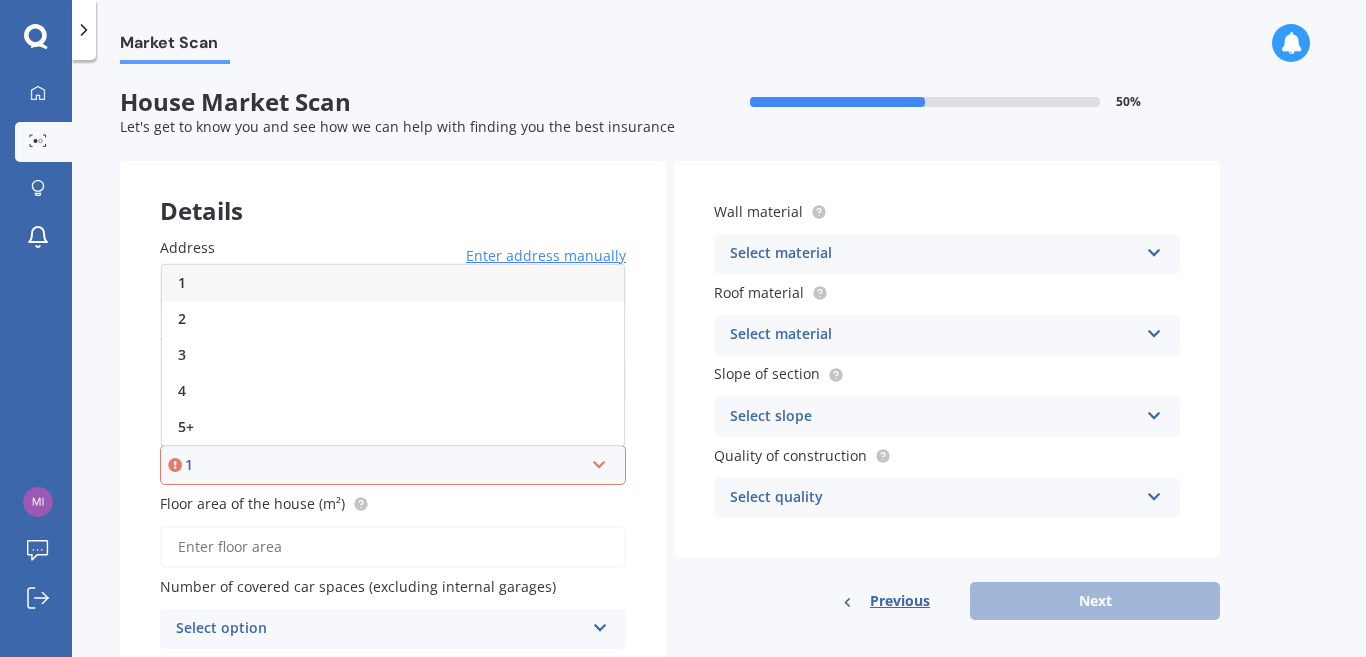 click on "1" at bounding box center [393, 283] 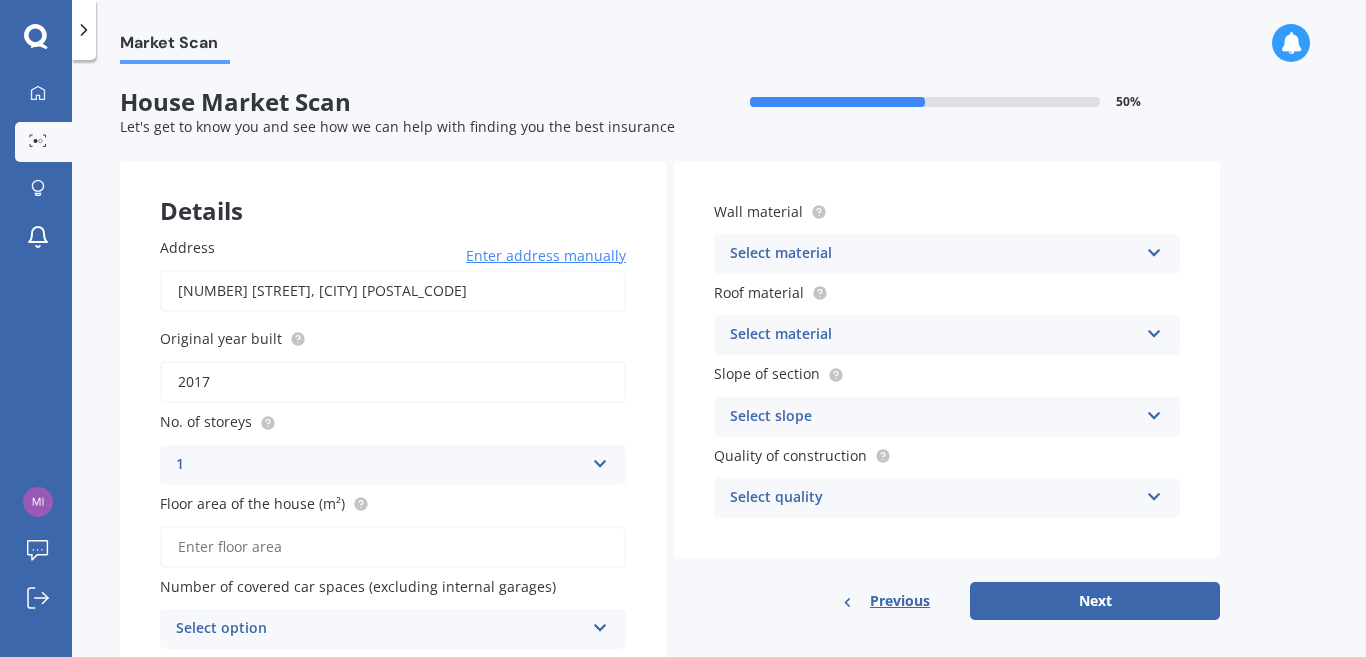 click on "Floor area of the house (m²)" at bounding box center (393, 547) 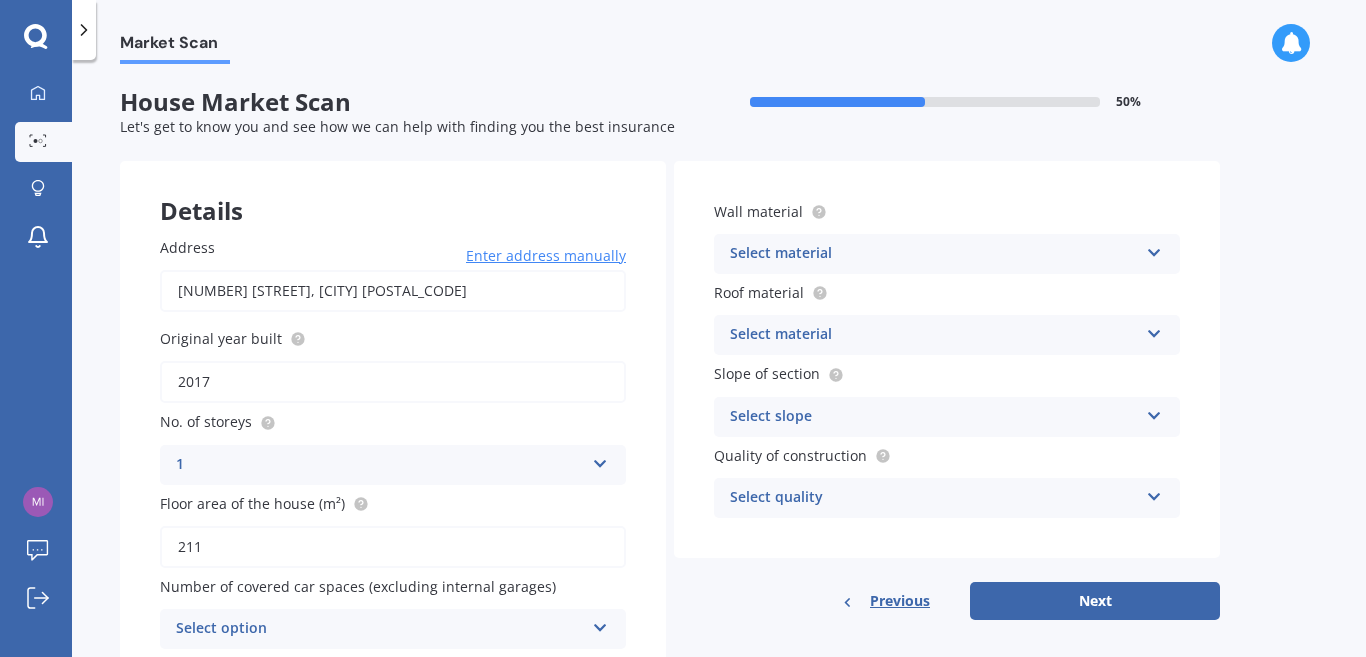 type on "211" 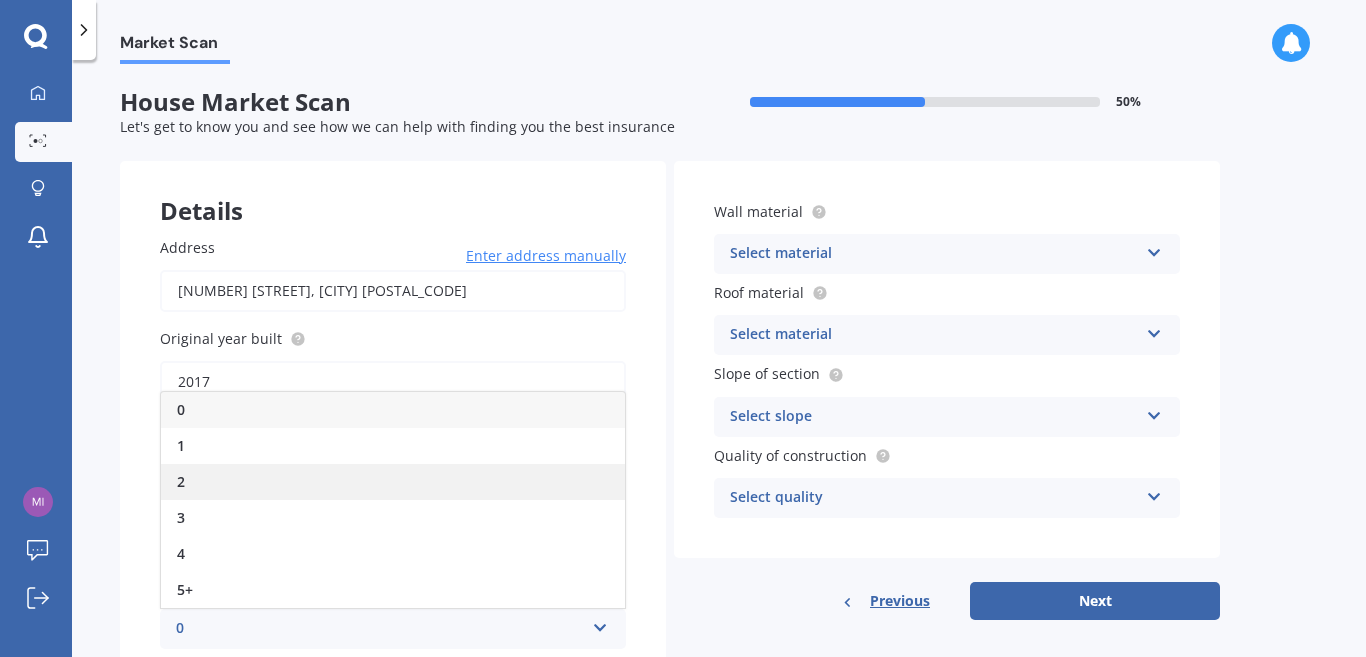 click on "2" at bounding box center [393, 482] 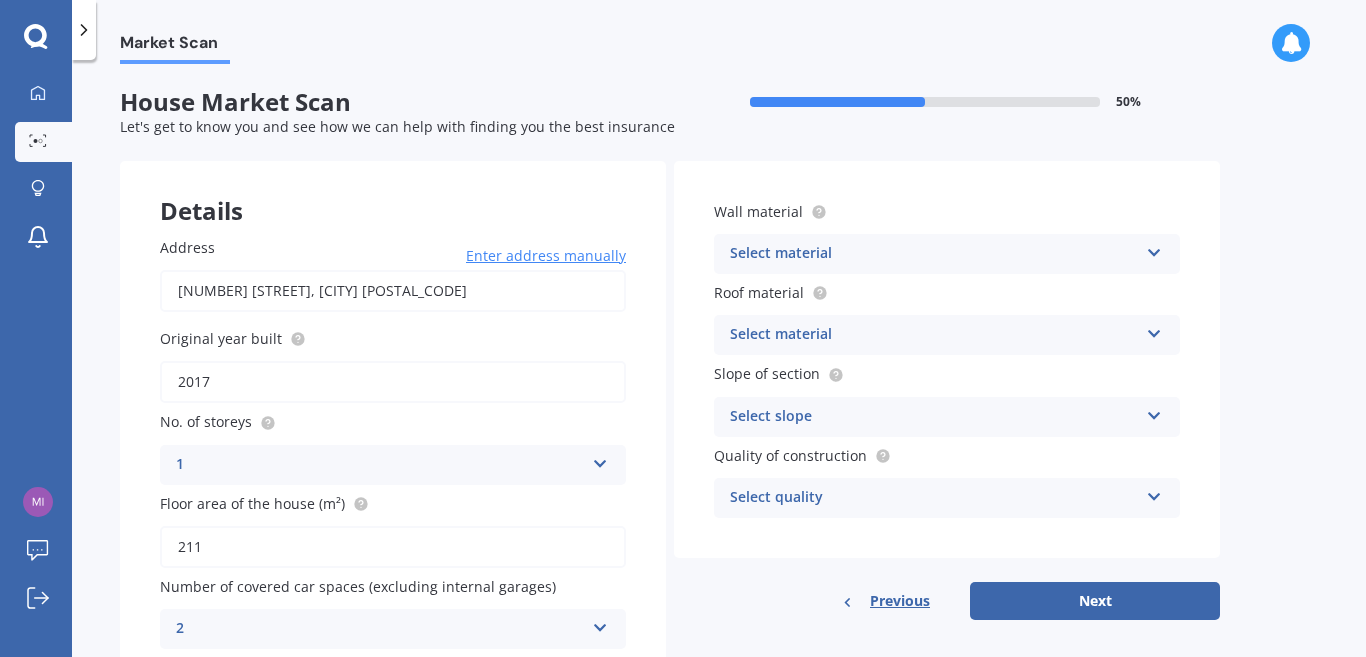 click at bounding box center (1154, 249) 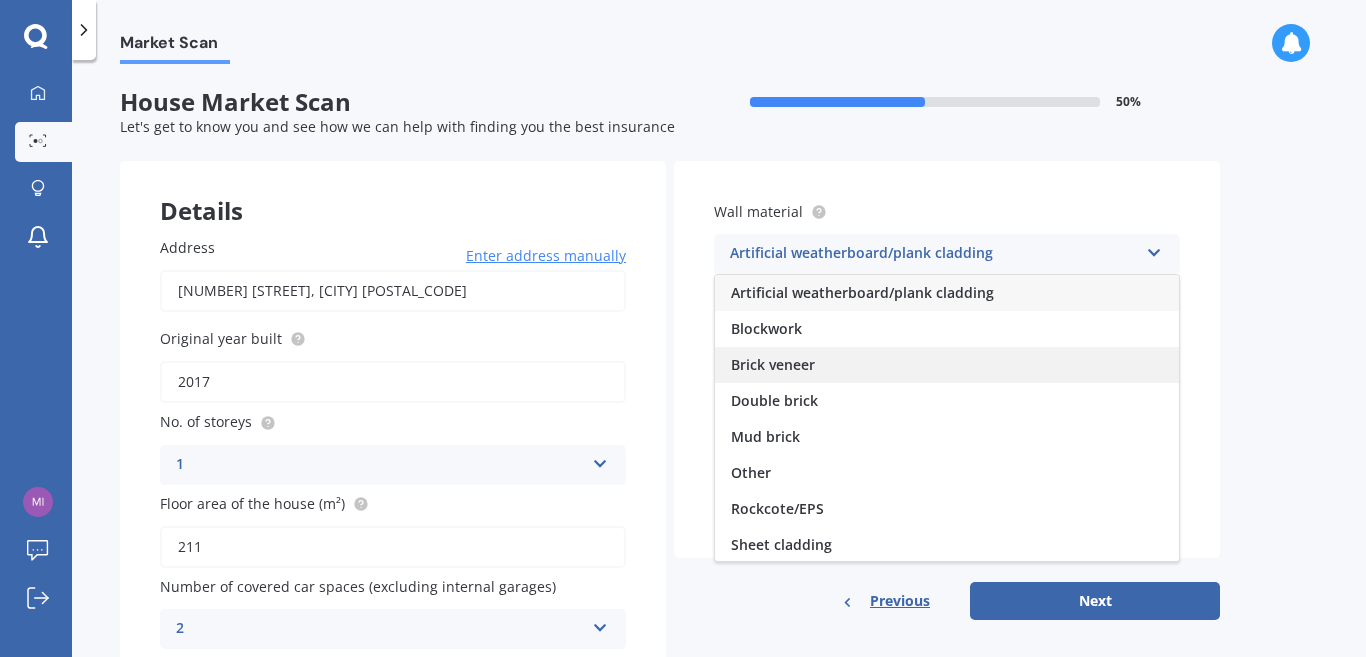 click on "Brick veneer" at bounding box center (947, 365) 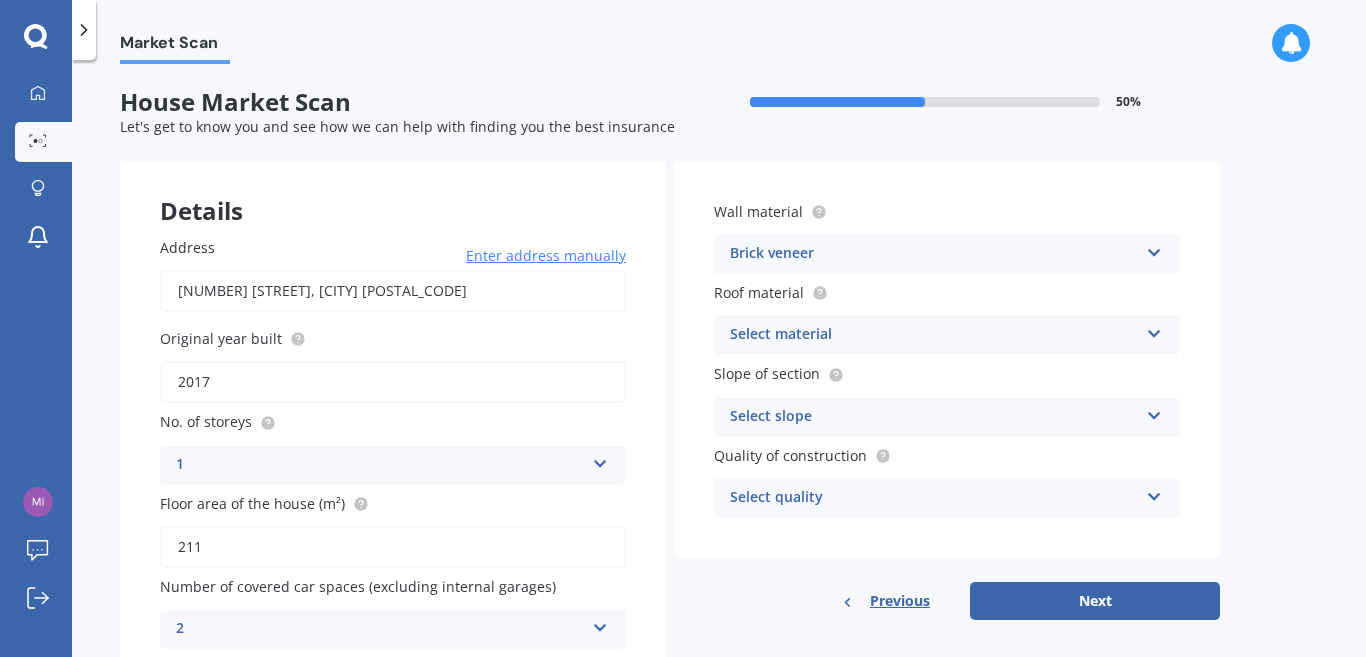 click at bounding box center [1154, 330] 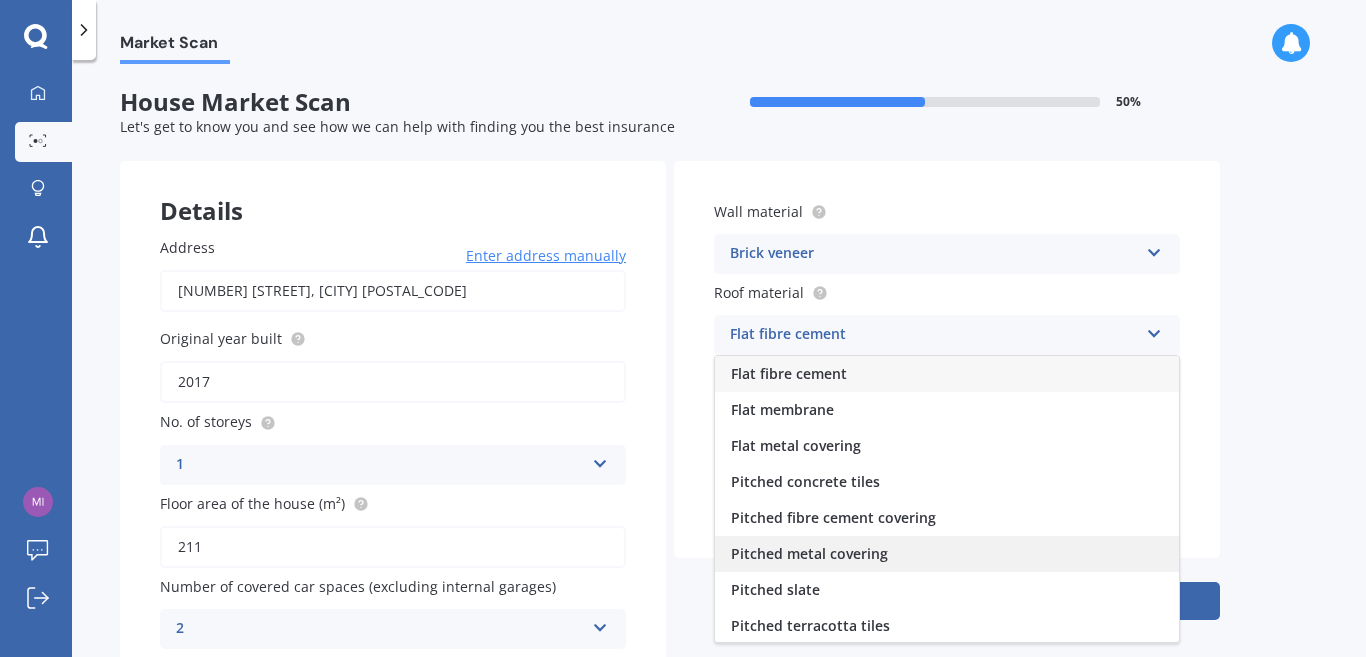 click on "Pitched metal covering" at bounding box center [947, 554] 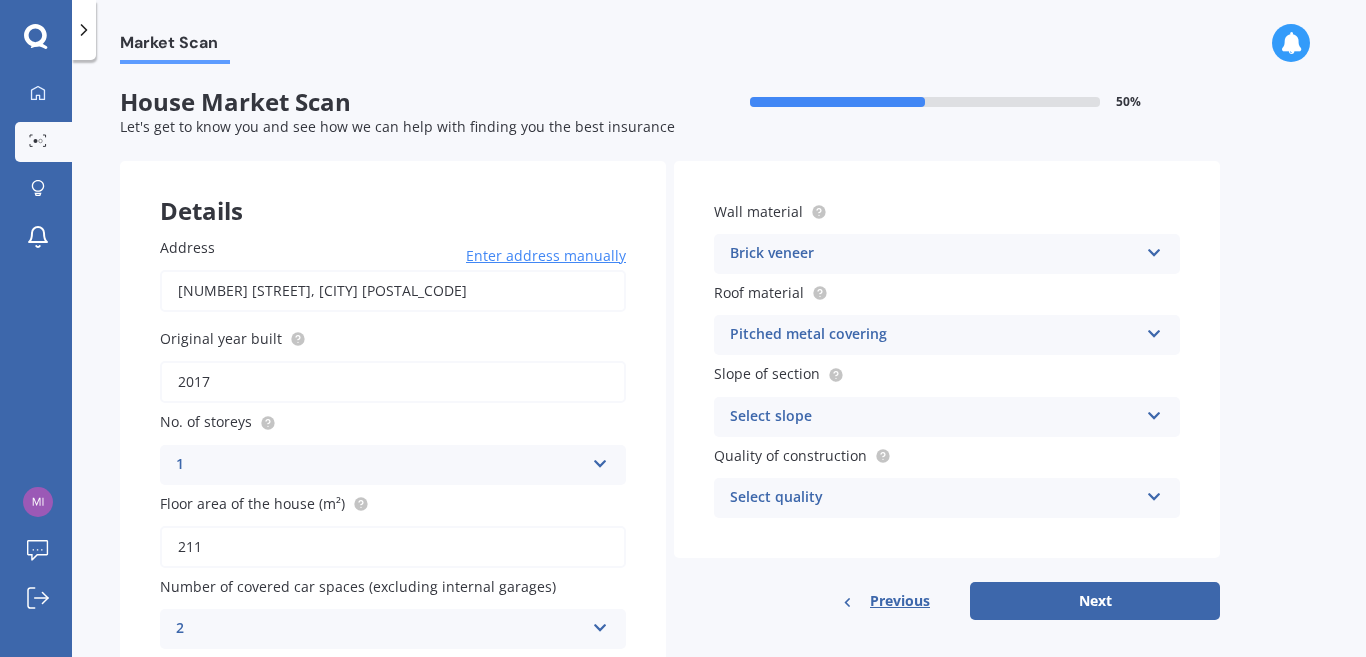 click at bounding box center (1154, 412) 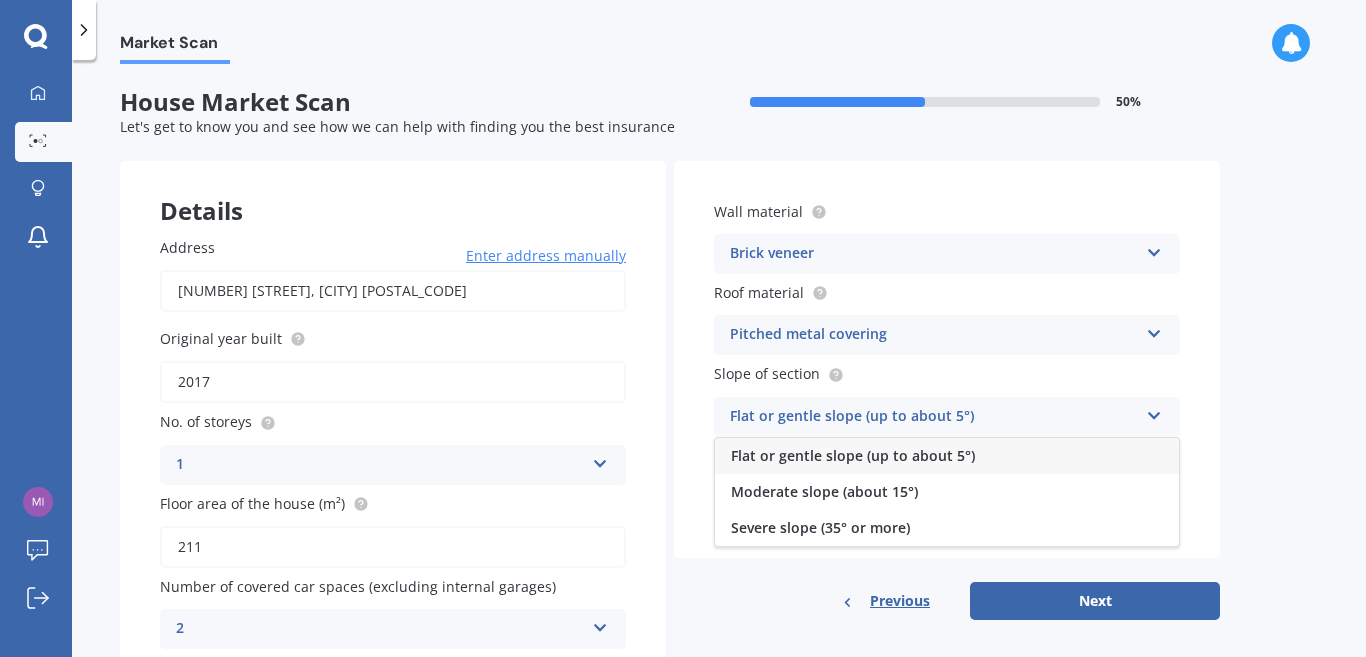 click on "Flat or gentle slope (up to about 5°)" at bounding box center [947, 456] 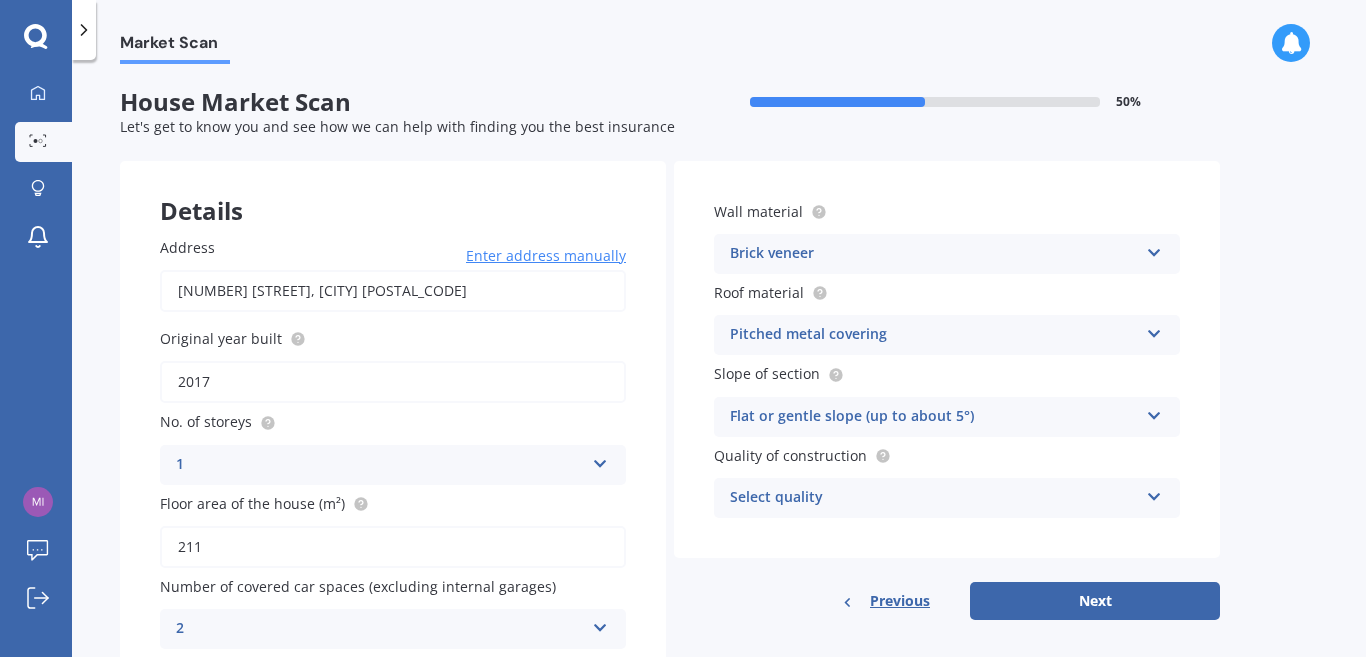 click on "Select quality Standard High Prestige" at bounding box center (947, 498) 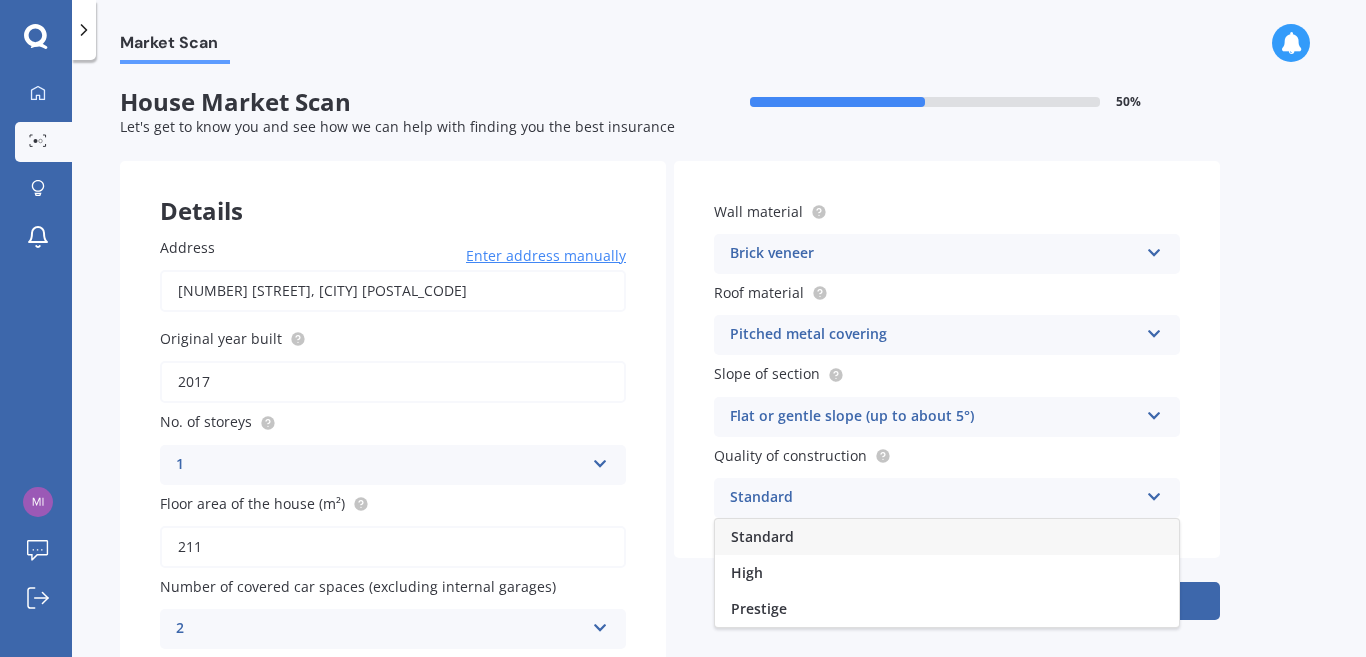 click on "Standard" at bounding box center [947, 537] 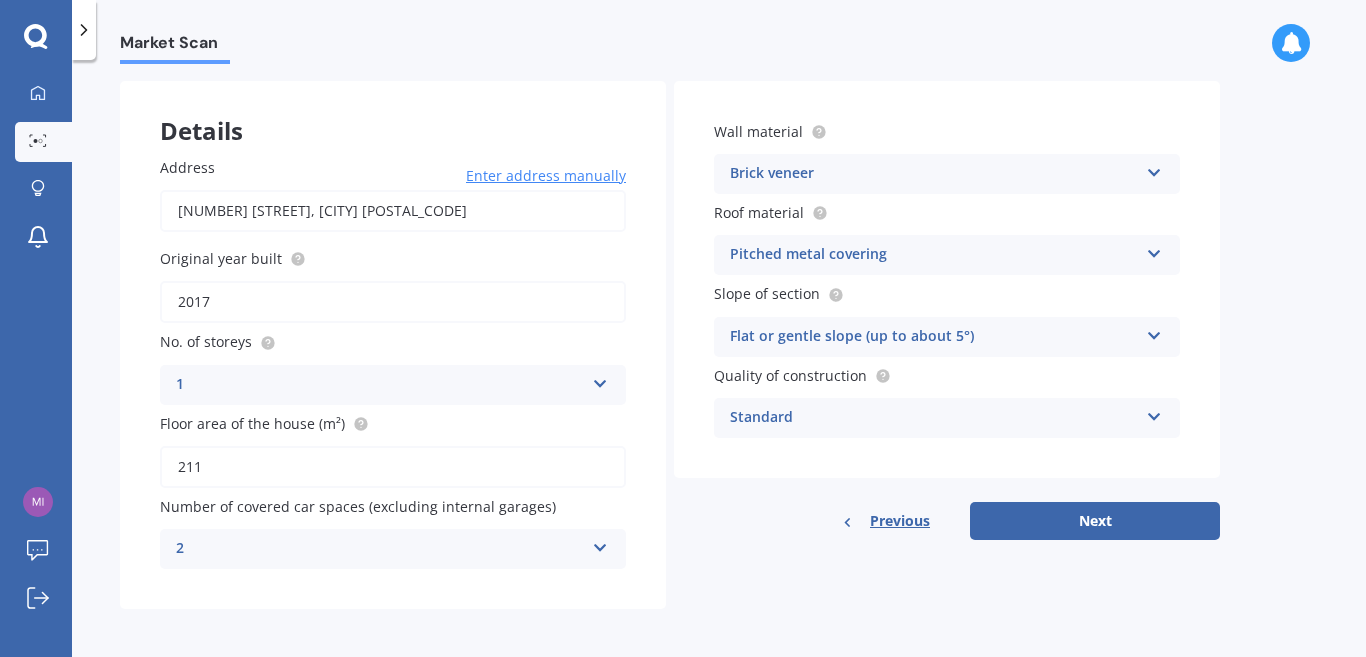 scroll, scrollTop: 84, scrollLeft: 0, axis: vertical 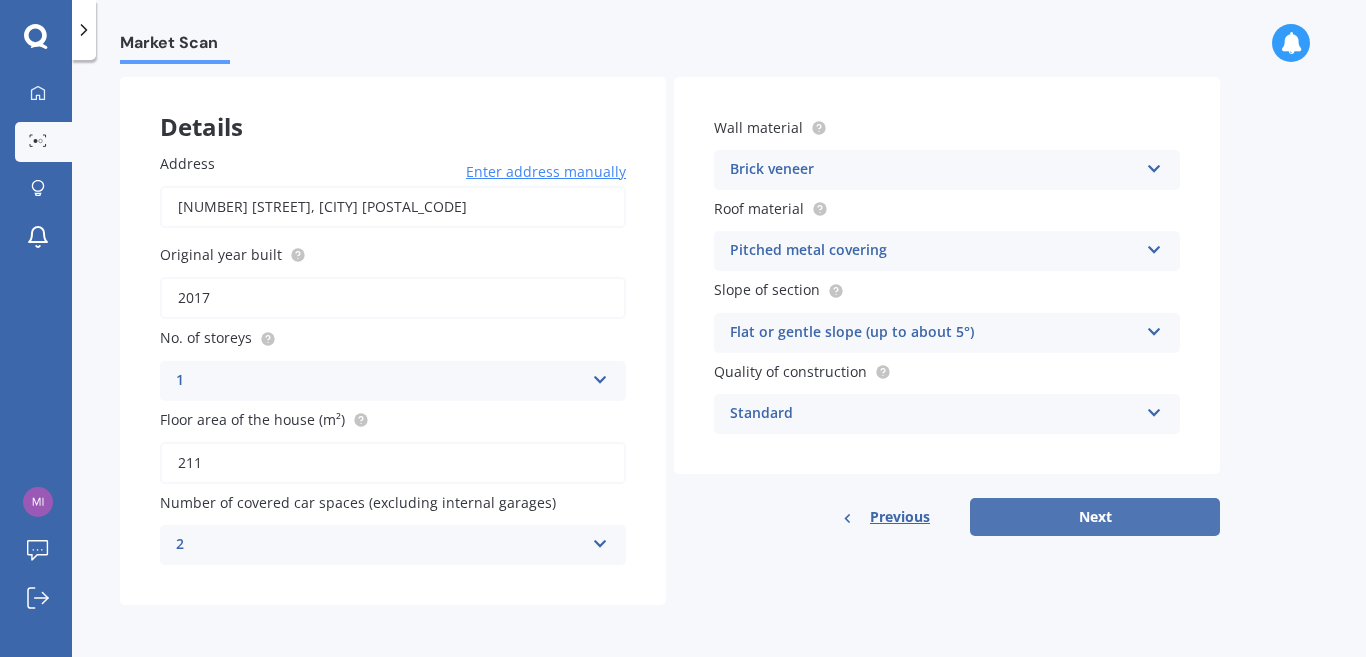 click on "Next" at bounding box center (1095, 517) 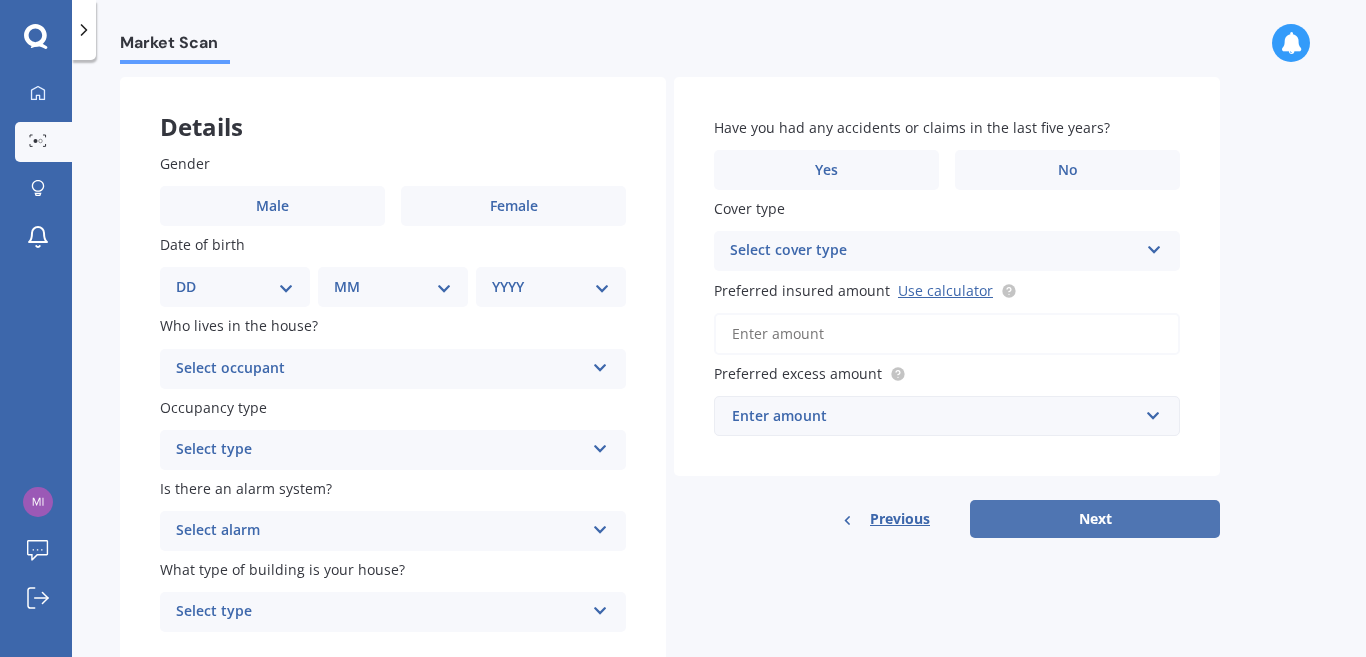 scroll, scrollTop: 0, scrollLeft: 0, axis: both 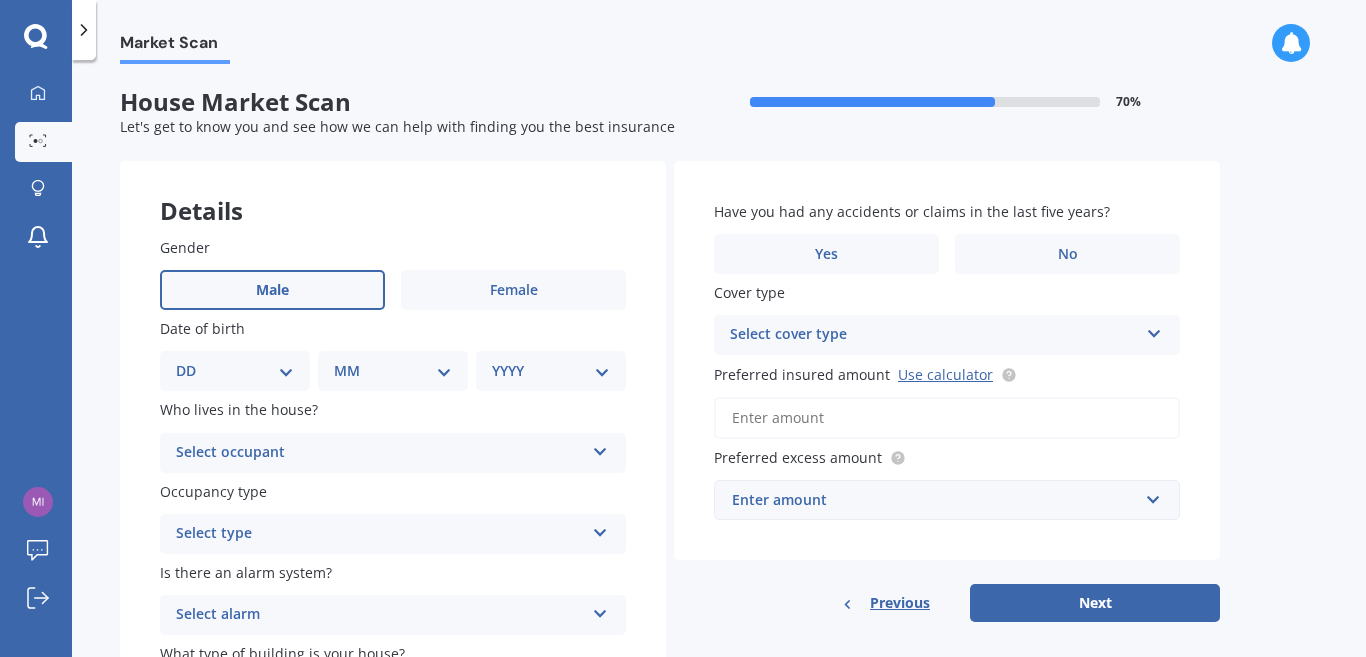 click on "Male" at bounding box center [272, 290] 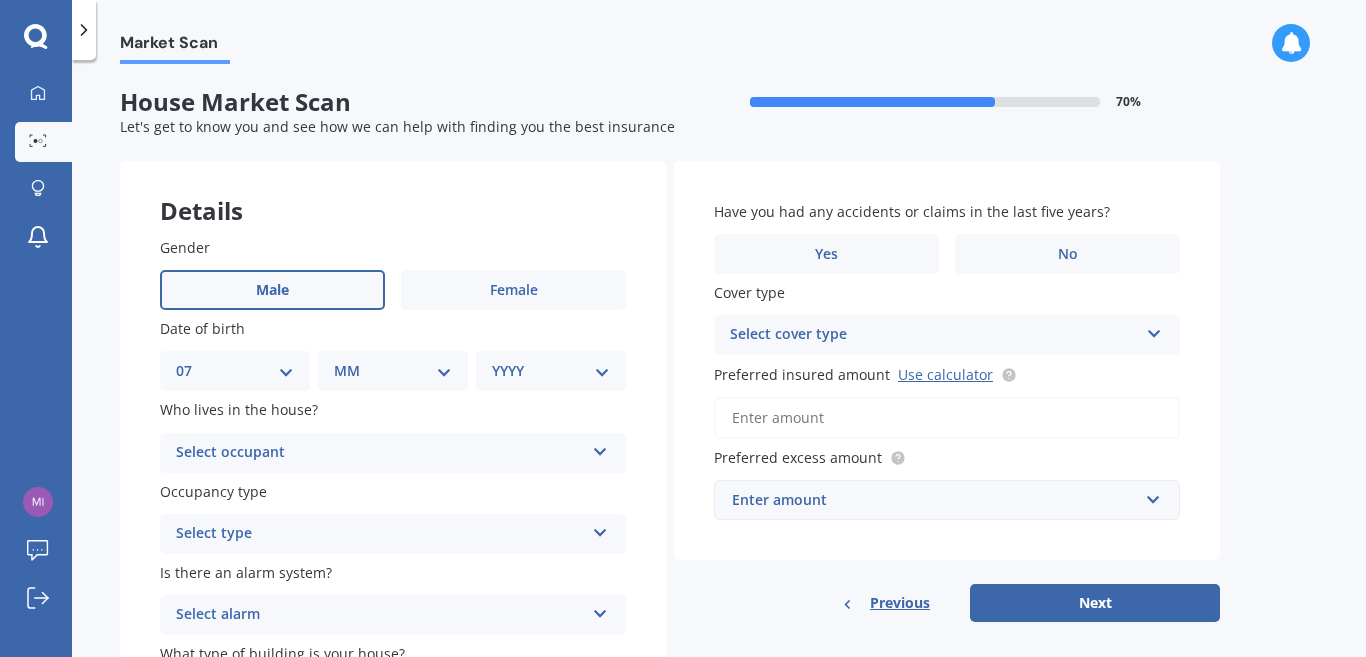 click on "DD 01 02 03 04 05 06 07 08 09 10 11 12 13 14 15 16 17 18 19 20 21 22 23 24 25 26 27 28 29 30 31" at bounding box center (235, 371) 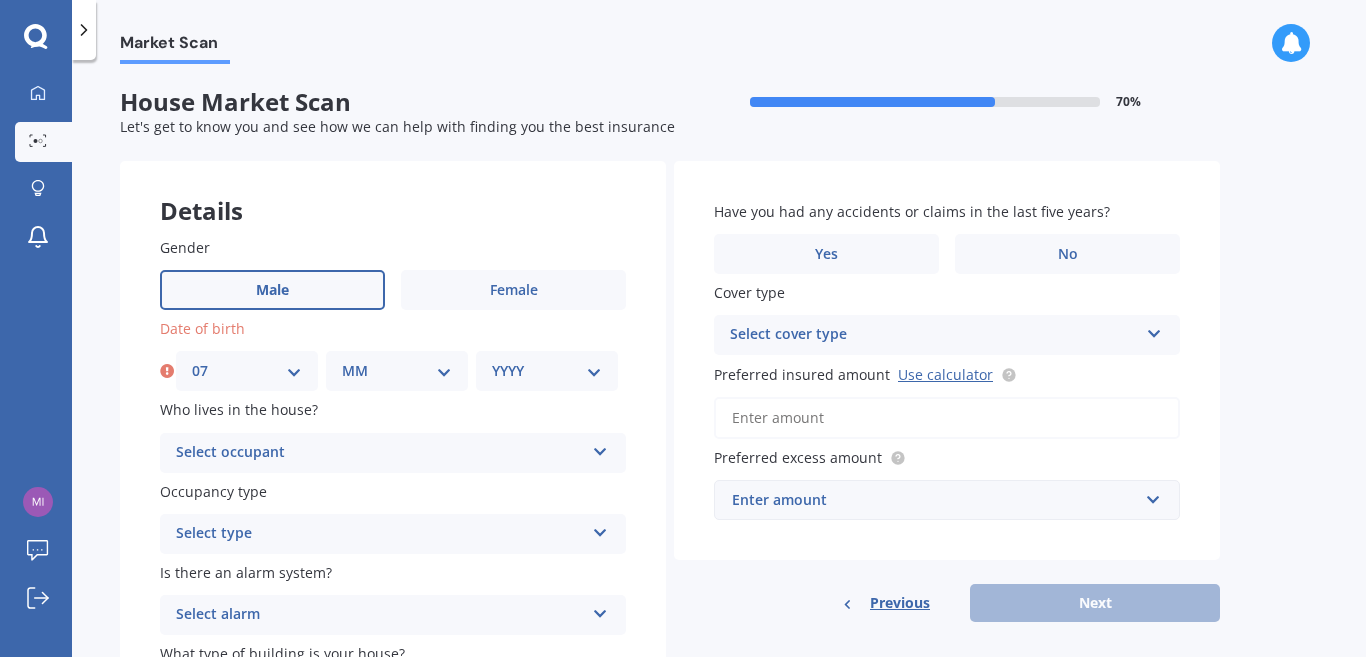 click on "MM 01 02 03 04 05 06 07 08 09 10 11 12" at bounding box center [397, 371] 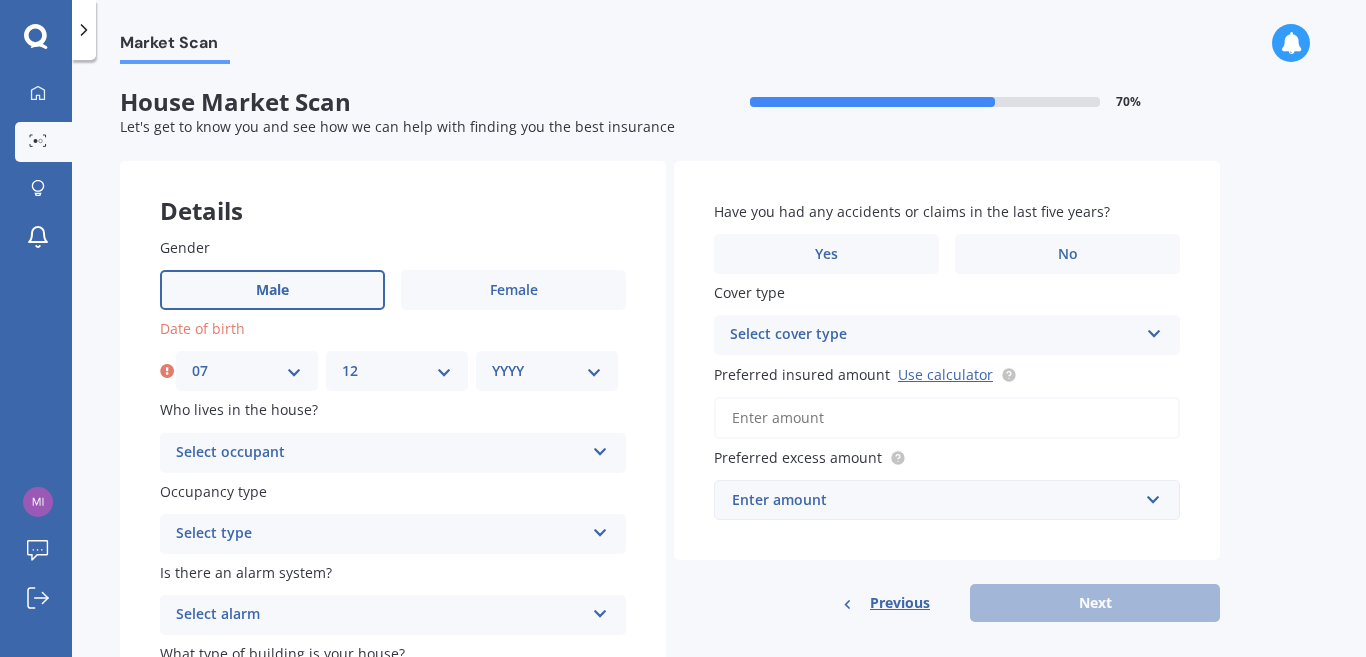 click on "MM 01 02 03 04 05 06 07 08 09 10 11 12" at bounding box center (397, 371) 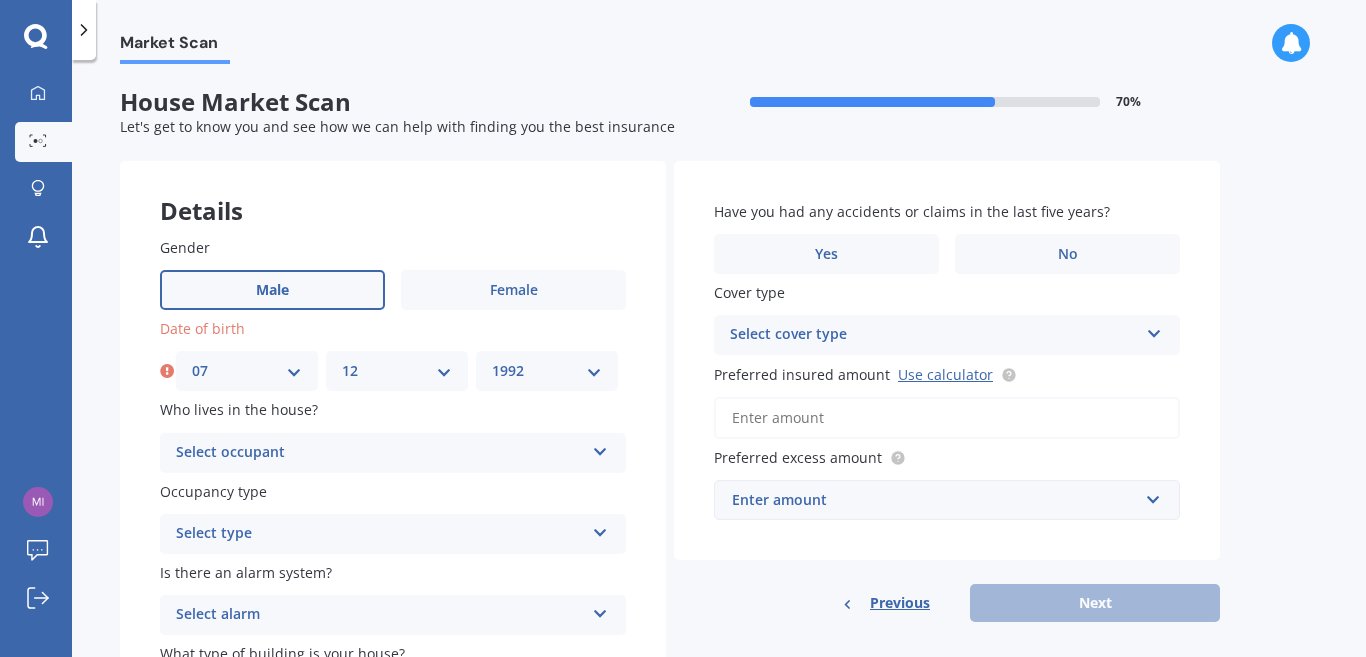 click on "YYYY 2009 2008 2007 2006 2005 2004 2003 2002 2001 2000 1999 1998 1997 1996 1995 1994 1993 1992 1991 1990 1989 1988 1987 1986 1985 1984 1983 1982 1981 1980 1979 1978 1977 1976 1975 1974 1973 1972 1971 1970 1969 1968 1967 1966 1965 1964 1963 1962 1961 1960 1959 1958 1957 1956 1955 1954 1953 1952 1951 1950 1949 1948 1947 1946 1945 1944 1943 1942 1941 1940 1939 1938 1937 1936 1935 1934 1933 1932 1931 1930 1929 1928 1927 1926 1925 1924 1923 1922 1921 1920 1919 1918 1917 1916 1915 1914 1913 1912 1911 1910" at bounding box center (547, 371) 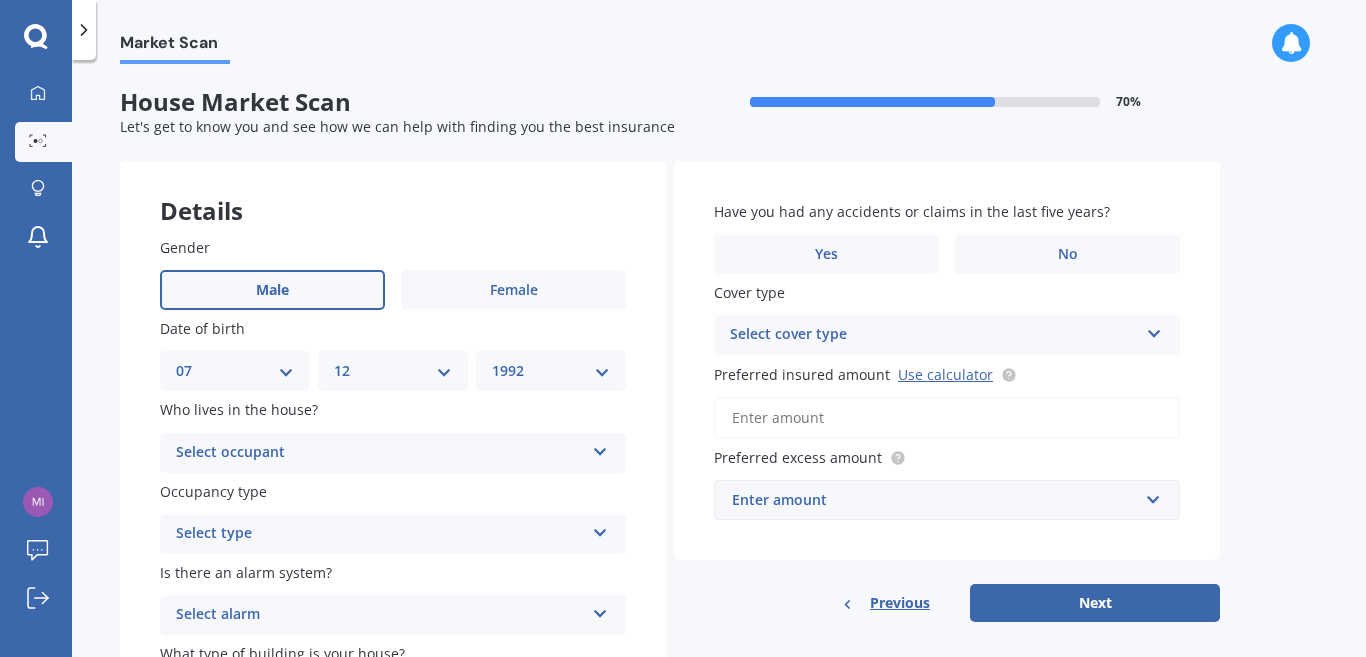 click on "YYYY 2009 2008 2007 2006 2005 2004 2003 2002 2001 2000 1999 1998 1997 1996 1995 1994 1993 1992 1991 1990 1989 1988 1987 1986 1985 1984 1983 1982 1981 1980 1979 1978 1977 1976 1975 1974 1973 1972 1971 1970 1969 1968 1967 1966 1965 1964 1963 1962 1961 1960 1959 1958 1957 1956 1955 1954 1953 1952 1951 1950 1949 1948 1947 1946 1945 1944 1943 1942 1941 1940 1939 1938 1937 1936 1935 1934 1933 1932 1931 1930 1929 1928 1927 1926 1925 1924 1923 1922 1921 1920 1919 1918 1917 1916 1915 1914 1913 1912 1911 1910" at bounding box center (551, 371) 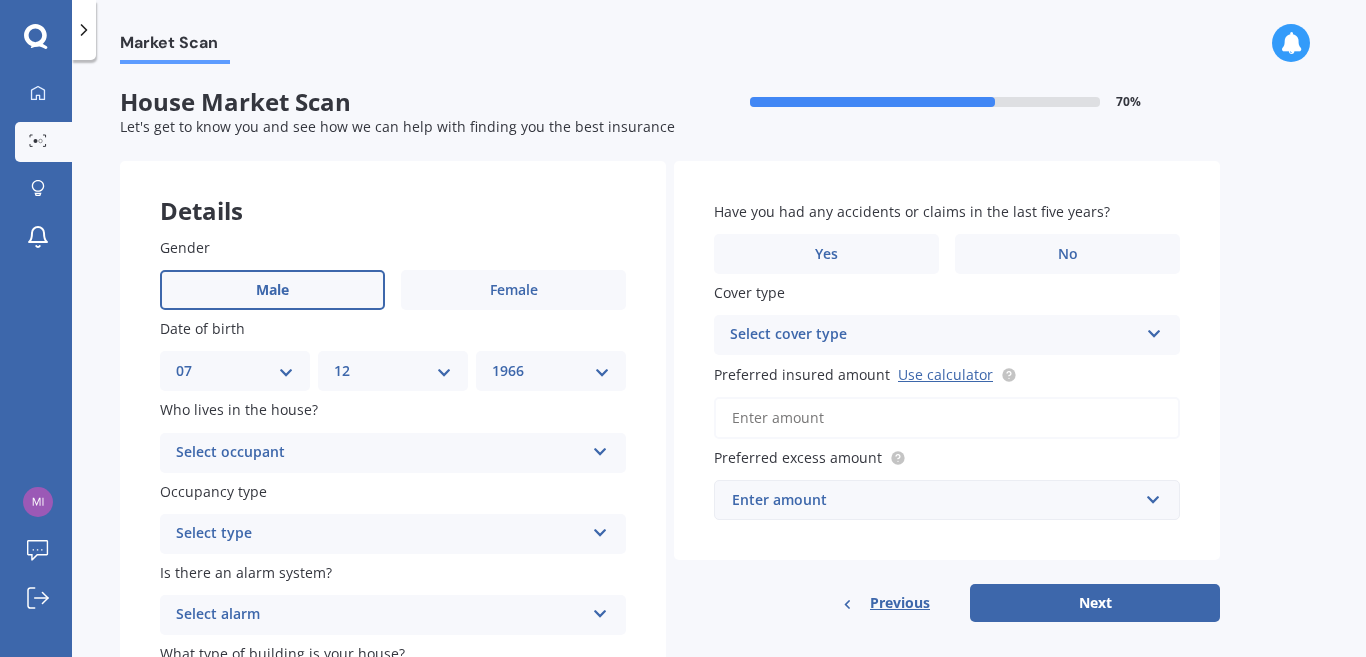 click on "YYYY 2009 2008 2007 2006 2005 2004 2003 2002 2001 2000 1999 1998 1997 1996 1995 1994 1993 1992 1991 1990 1989 1988 1987 1986 1985 1984 1983 1982 1981 1980 1979 1978 1977 1976 1975 1974 1973 1972 1971 1970 1969 1968 1967 1966 1965 1964 1963 1962 1961 1960 1959 1958 1957 1956 1955 1954 1953 1952 1951 1950 1949 1948 1947 1946 1945 1944 1943 1942 1941 1940 1939 1938 1937 1936 1935 1934 1933 1932 1931 1930 1929 1928 1927 1926 1925 1924 1923 1922 1921 1920 1919 1918 1917 1916 1915 1914 1913 1912 1911 1910" at bounding box center (551, 371) 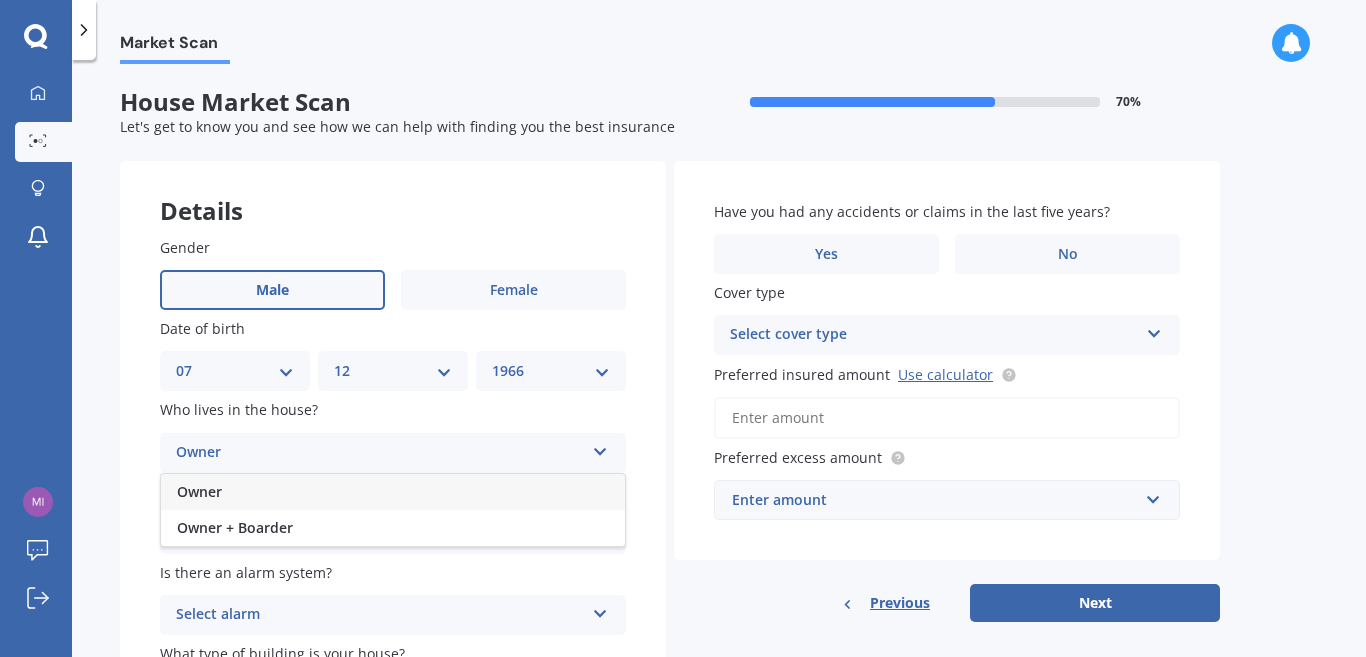 click on "Owner" at bounding box center [393, 492] 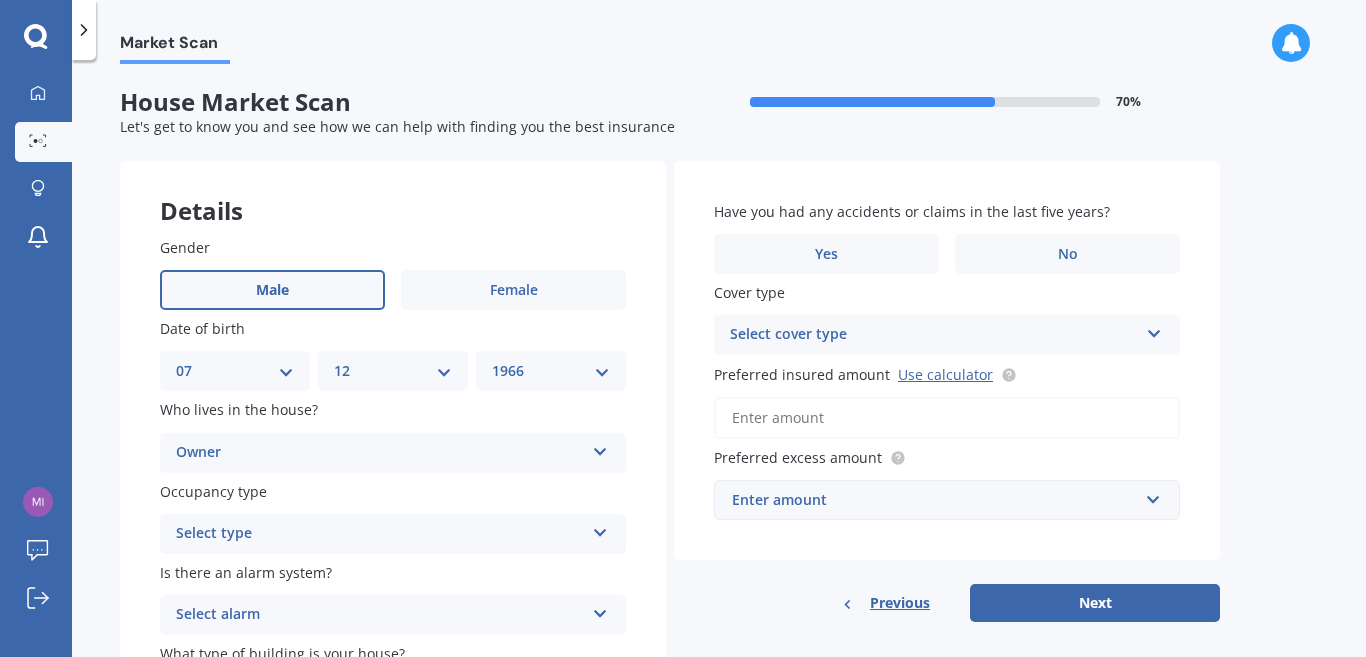 click on "Select type Permanent Holiday (without tenancy)" at bounding box center (393, 534) 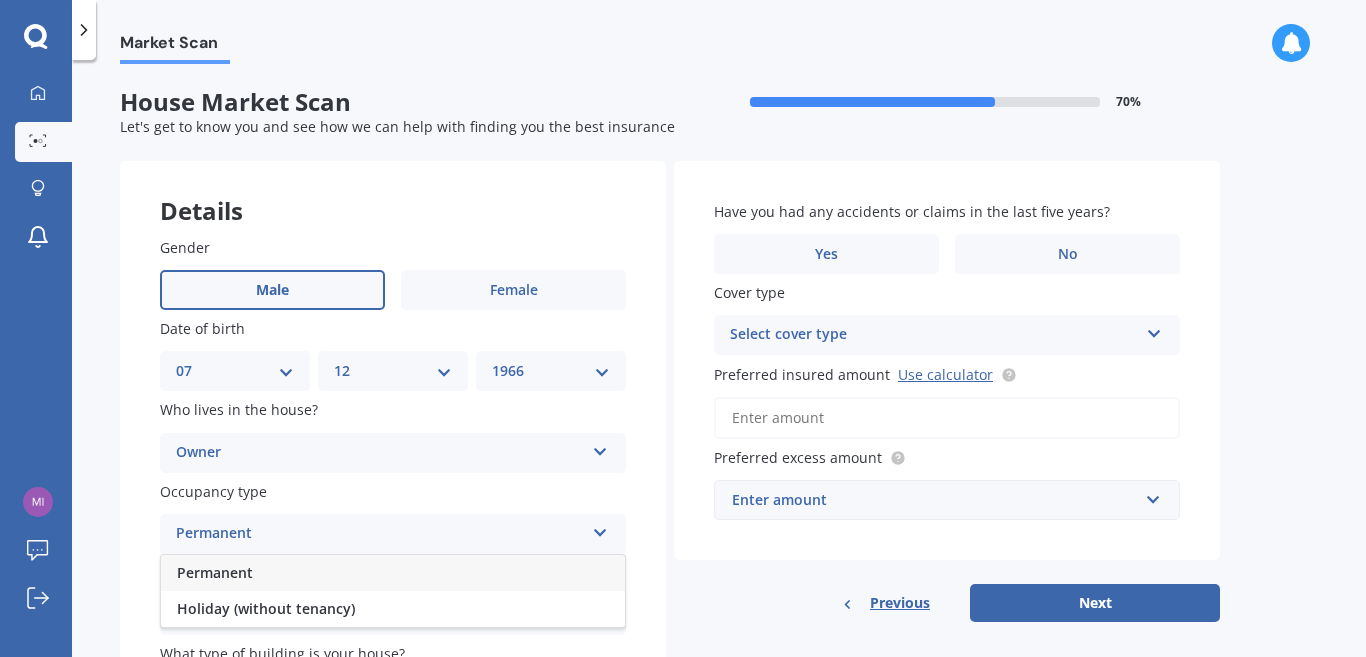 click on "Permanent" at bounding box center [393, 573] 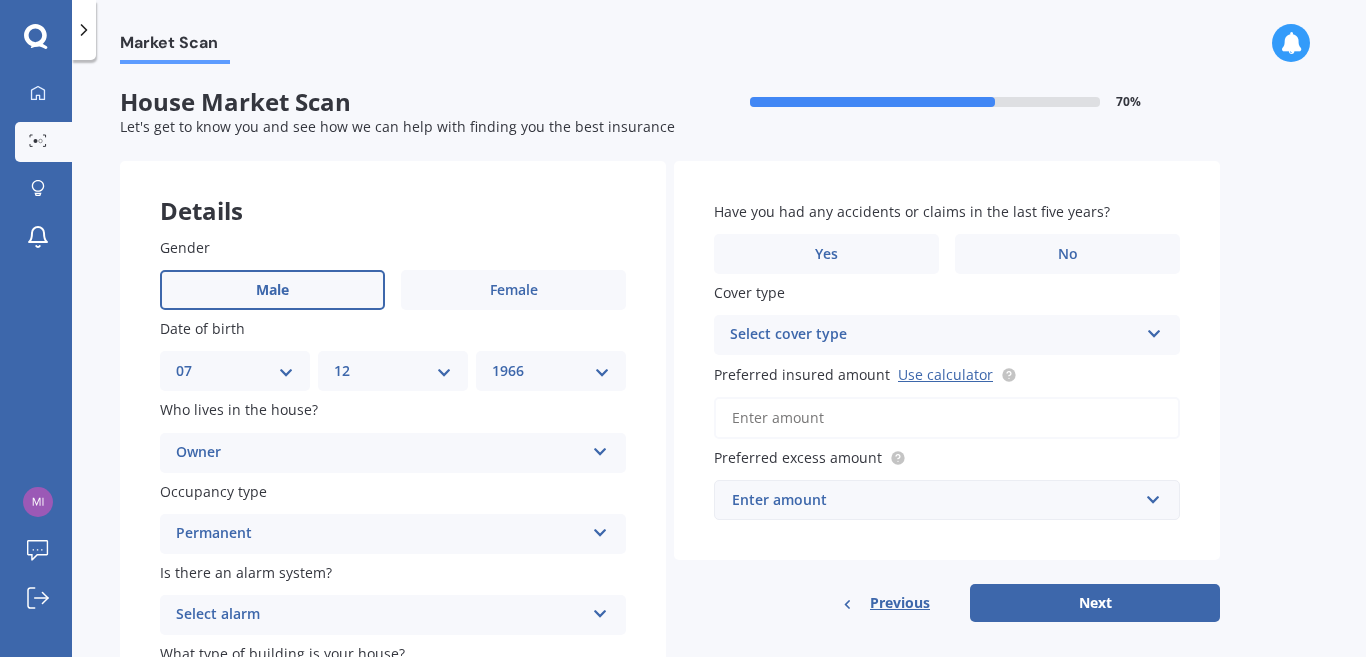 scroll, scrollTop: 151, scrollLeft: 0, axis: vertical 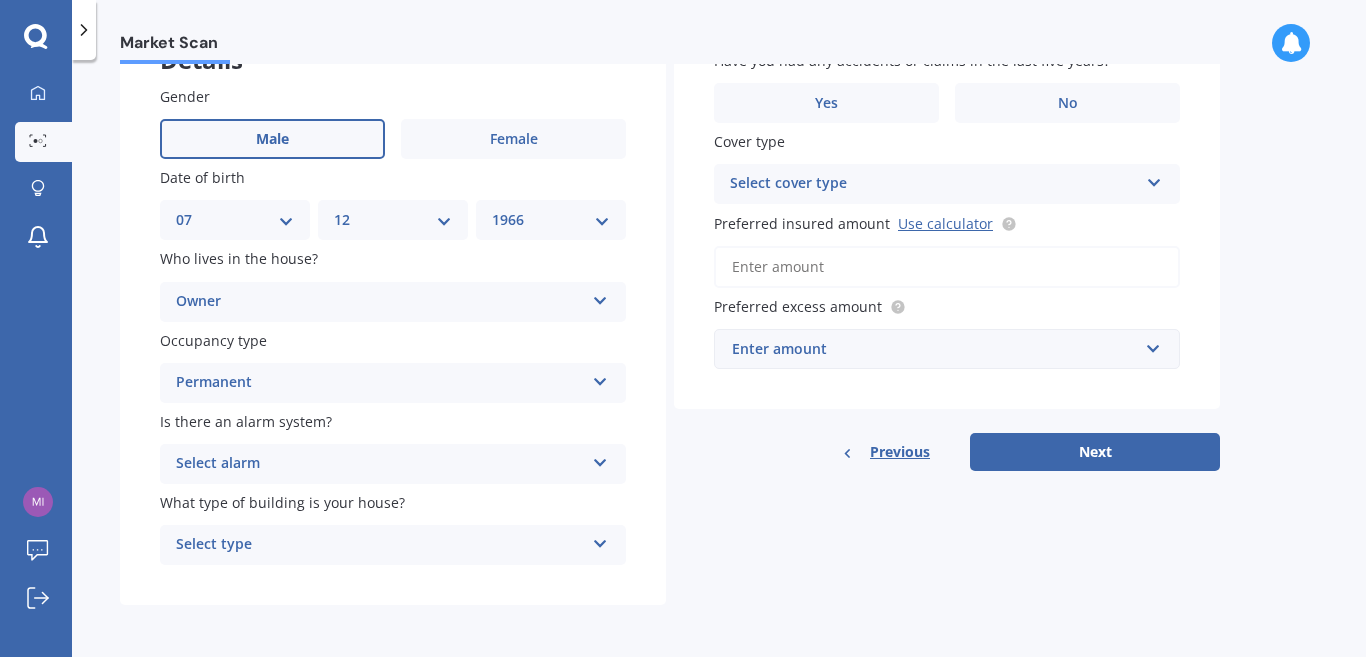 click at bounding box center (600, 540) 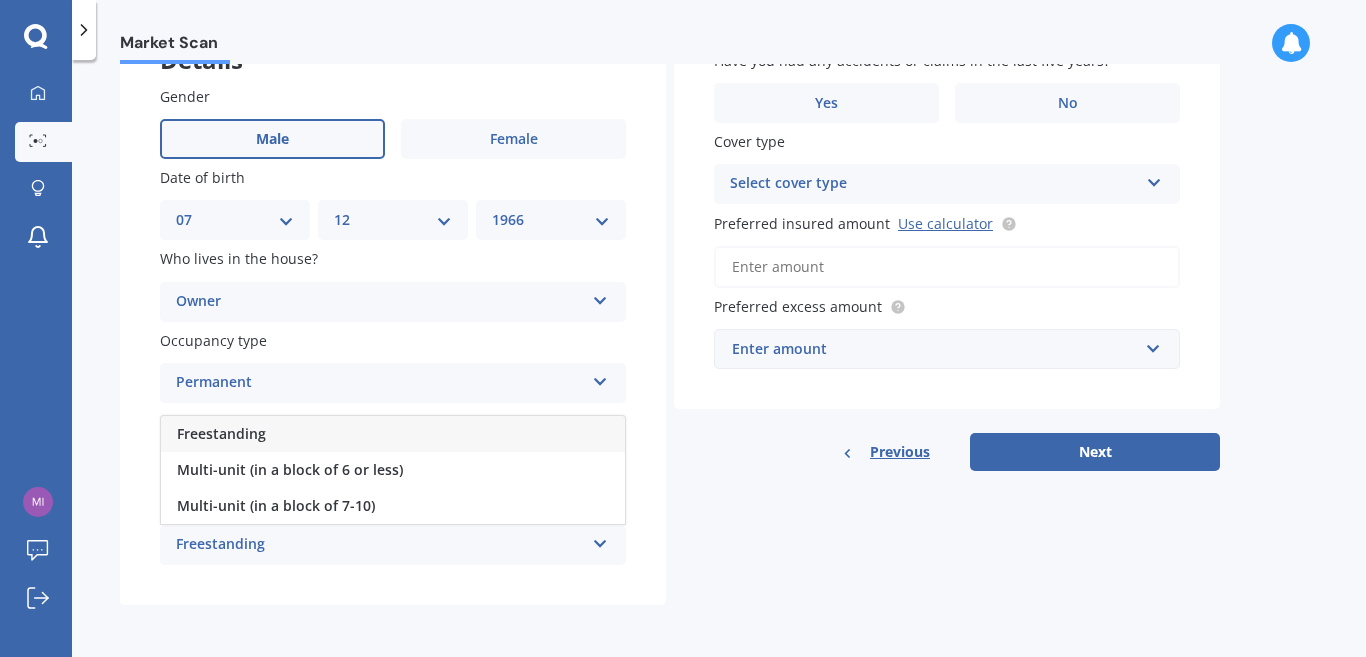 click on "Freestanding" at bounding box center [380, 545] 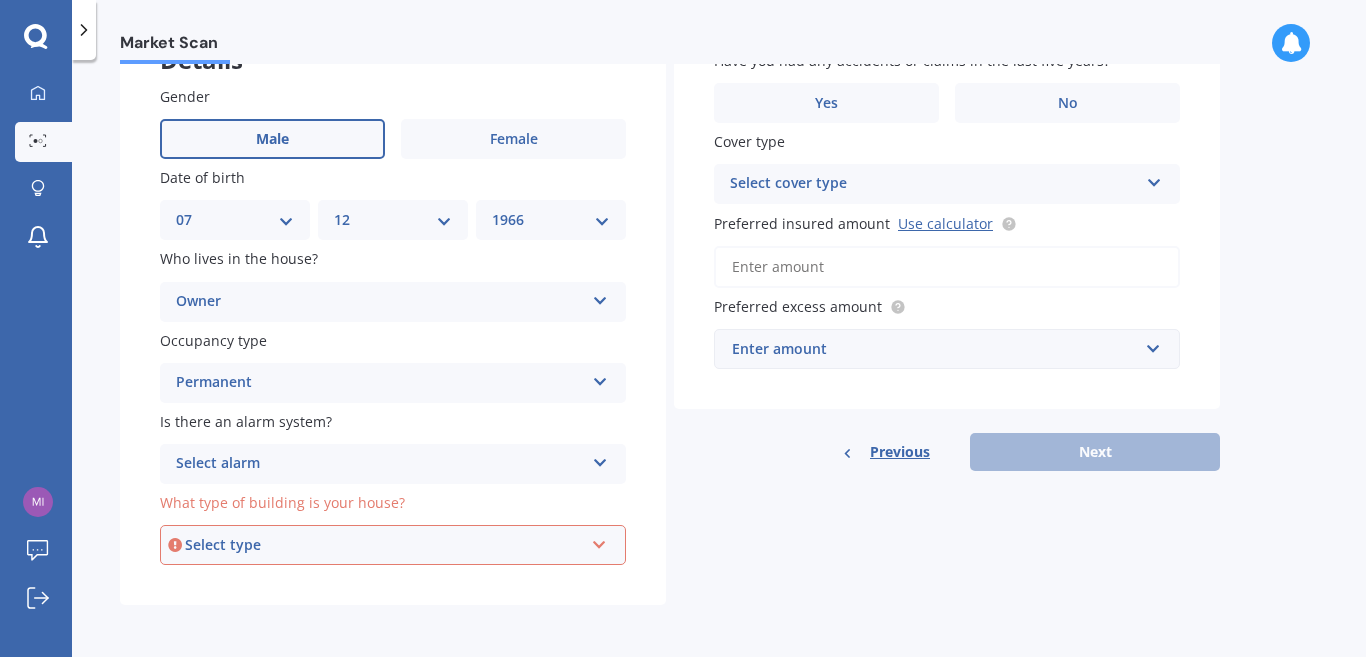 click on "Select type Freestanding Multi-unit (in a block of 6 or less) Multi-unit (in a block of 7-10)" at bounding box center [393, 545] 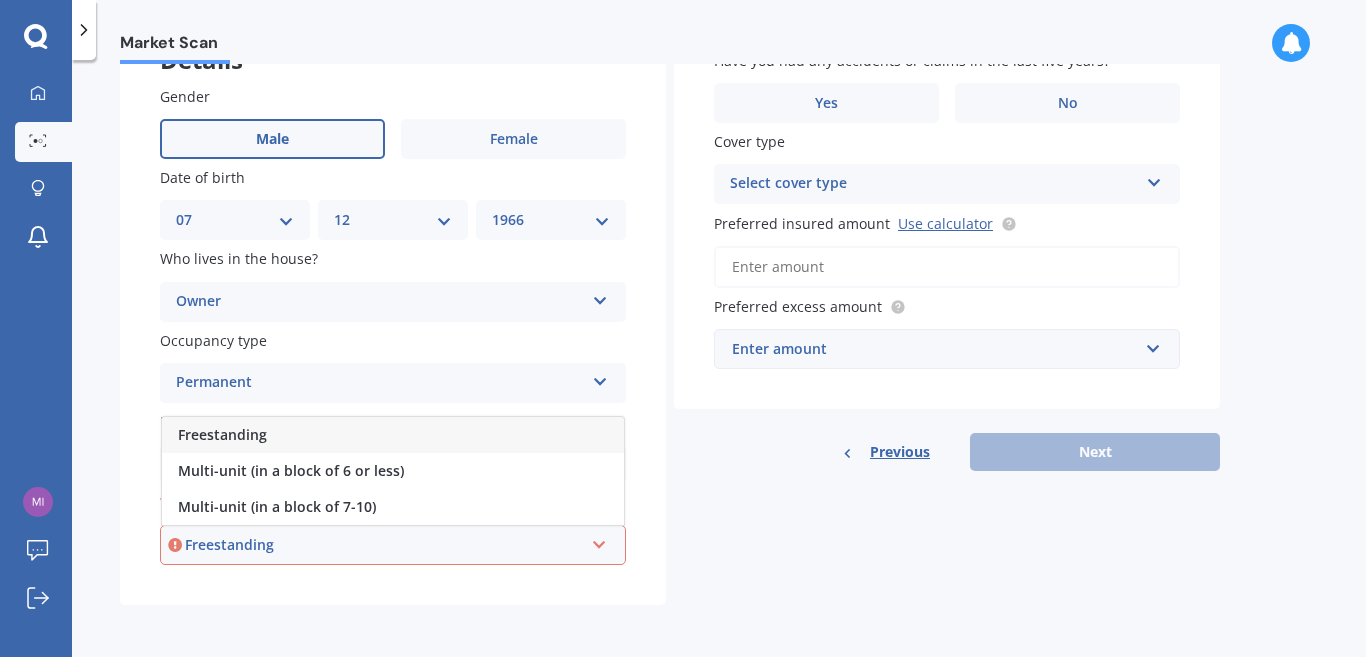click on "Freestanding" at bounding box center [393, 435] 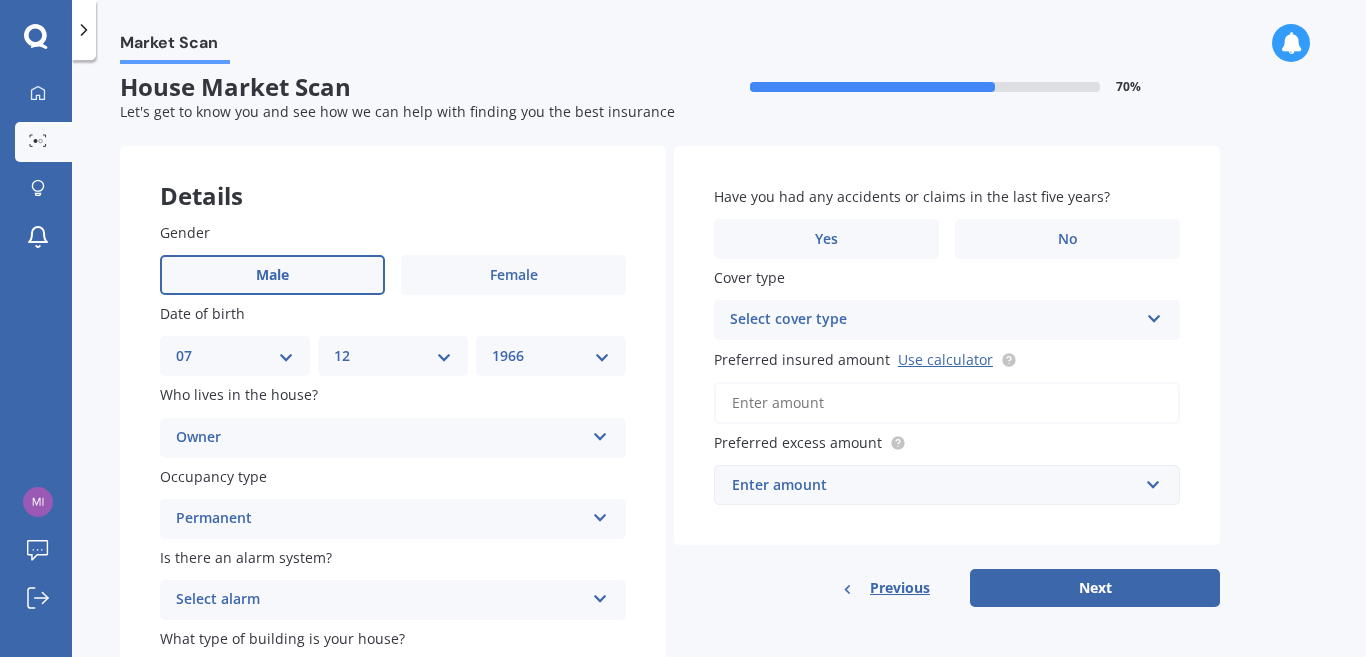 scroll, scrollTop: 0, scrollLeft: 0, axis: both 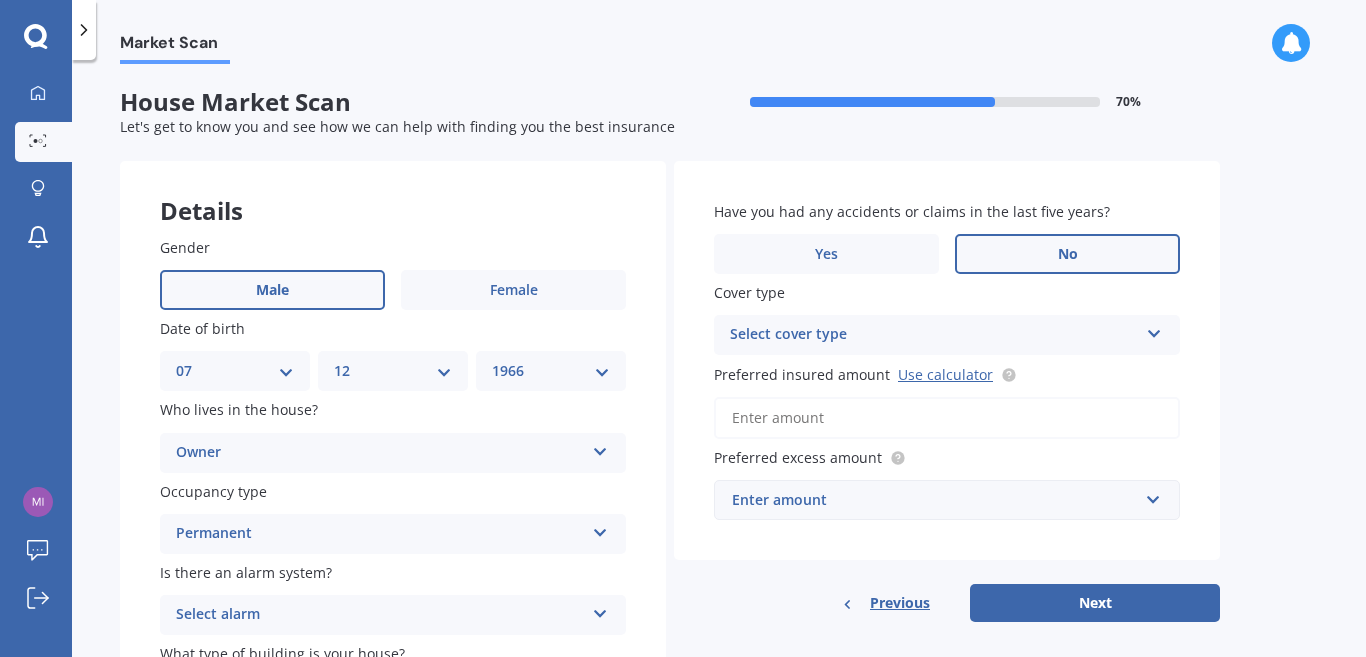 click on "No" at bounding box center [1067, 254] 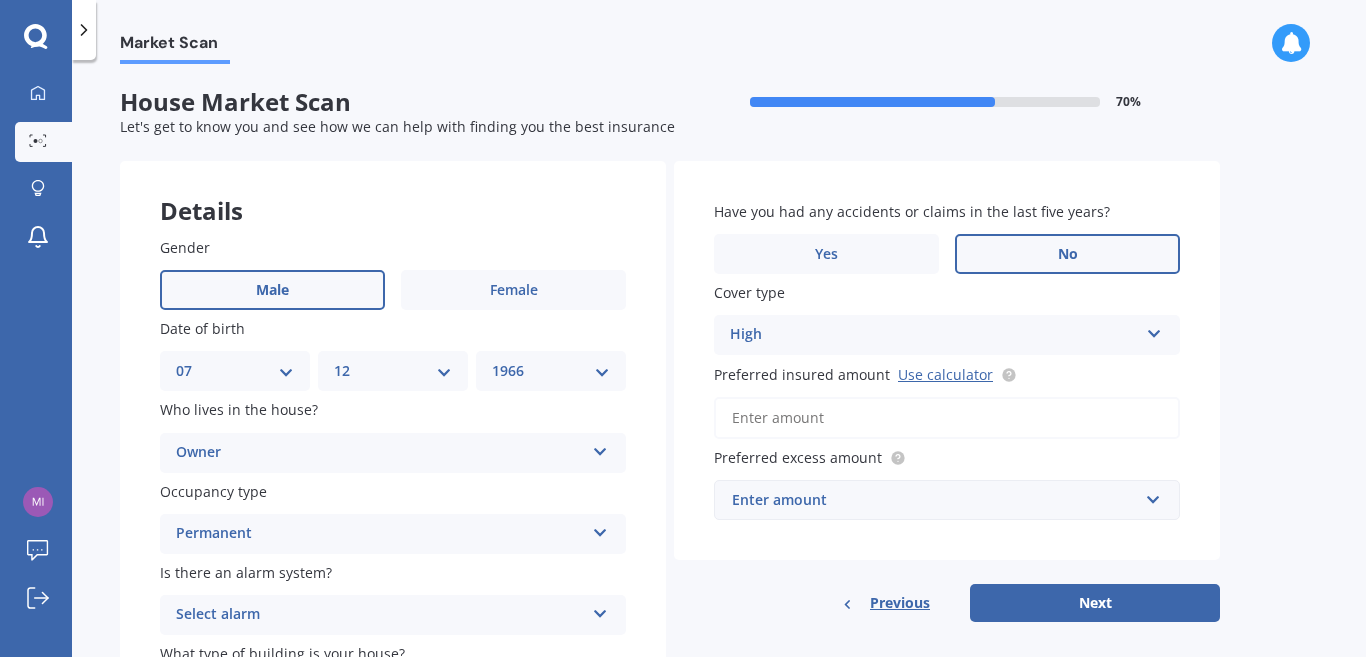 click on "Have you had any accidents or claims in the last five years? Yes No Cover type High High Preferred insured amount Use calculator Preferred excess amount Enter amount $300 $400 $500 $750 $1,000 $2,000 $2,500" at bounding box center (947, 360) 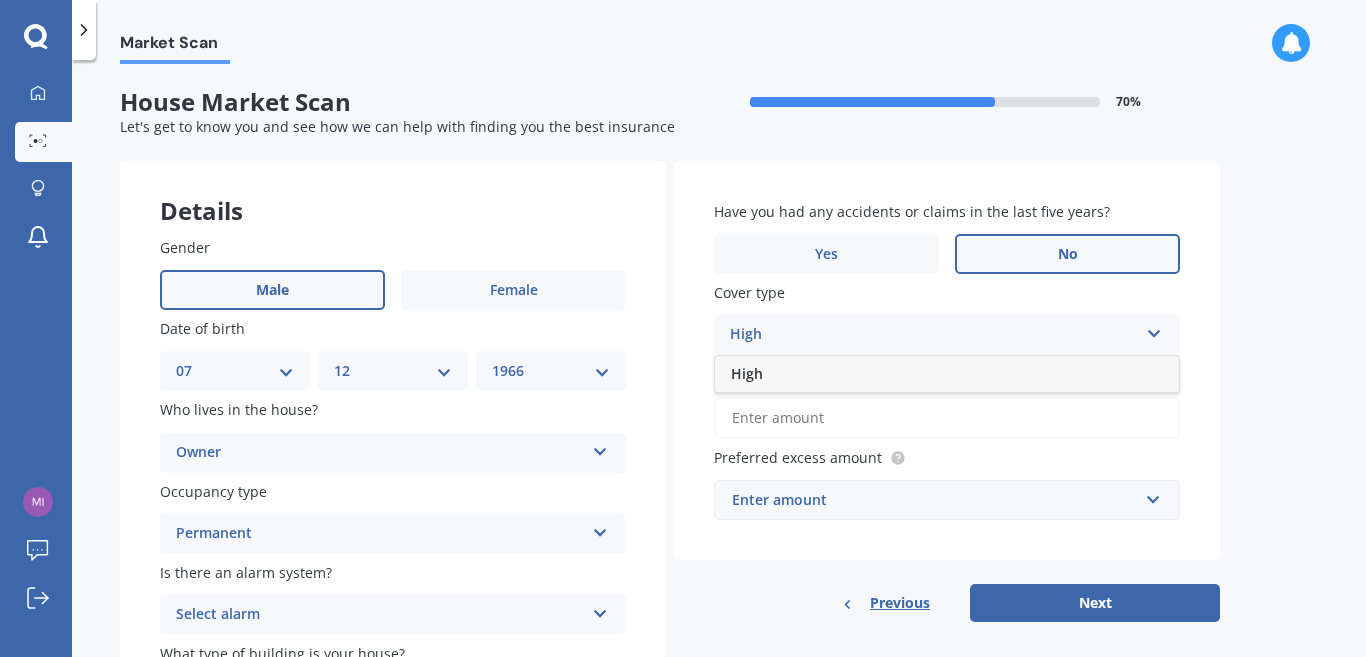 click on "High" at bounding box center [934, 335] 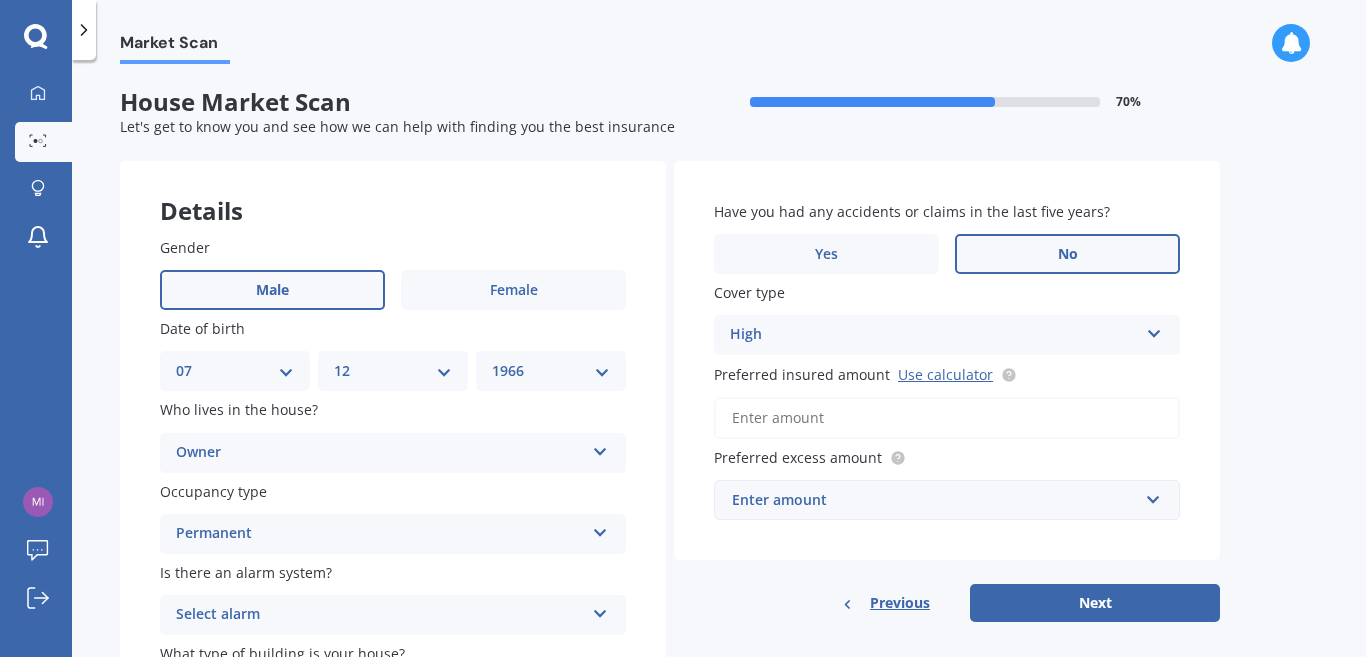 click on "Preferred insured amount Use calculator" at bounding box center [947, 418] 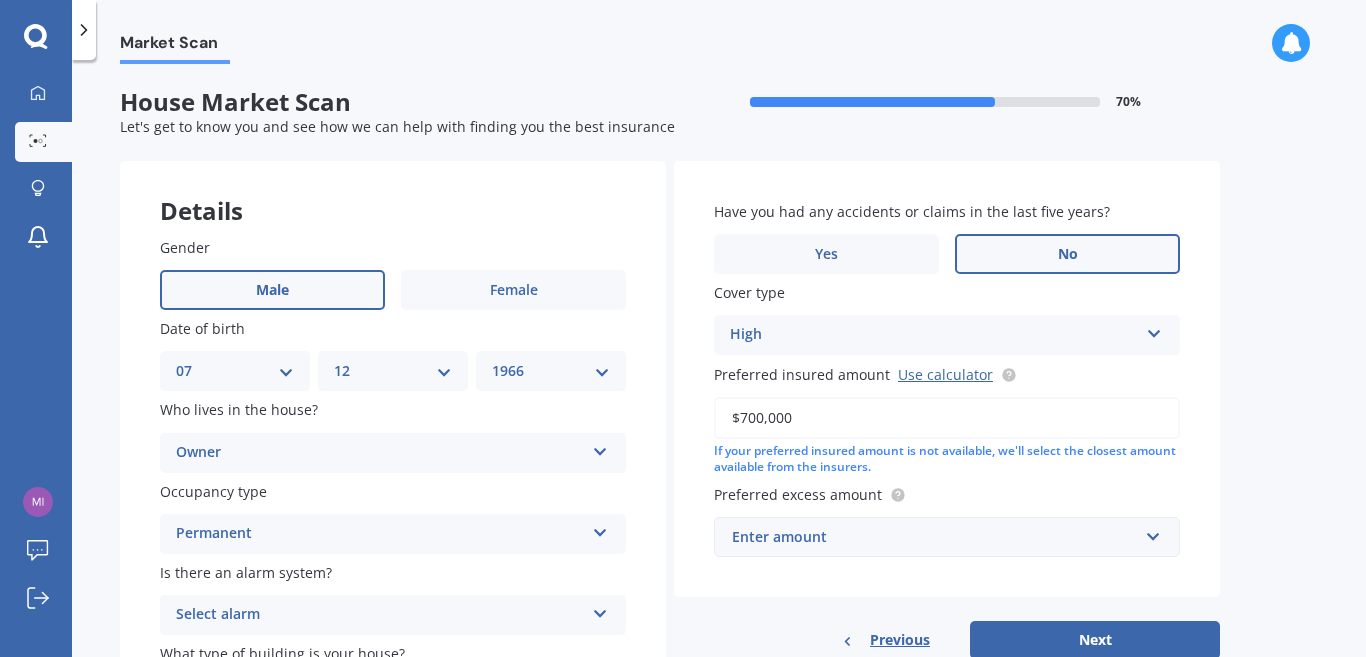 type on "$700,000" 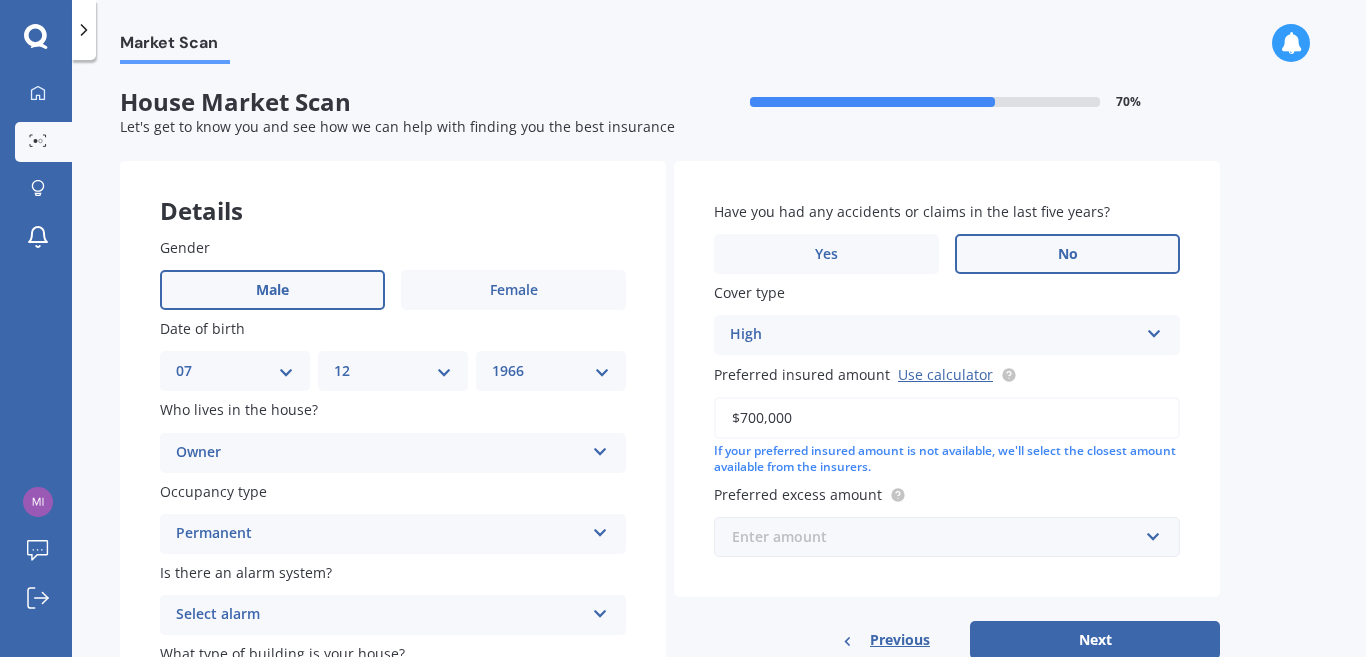 click at bounding box center (940, 537) 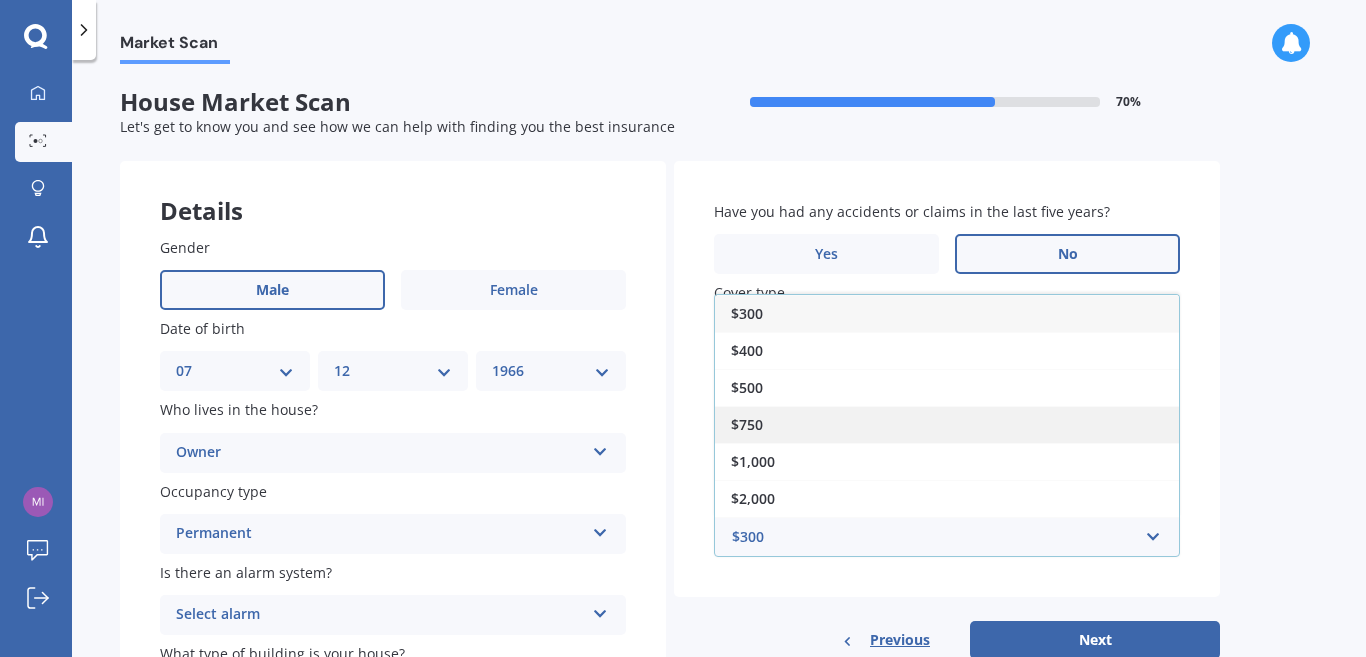 click on "$750" at bounding box center (947, 424) 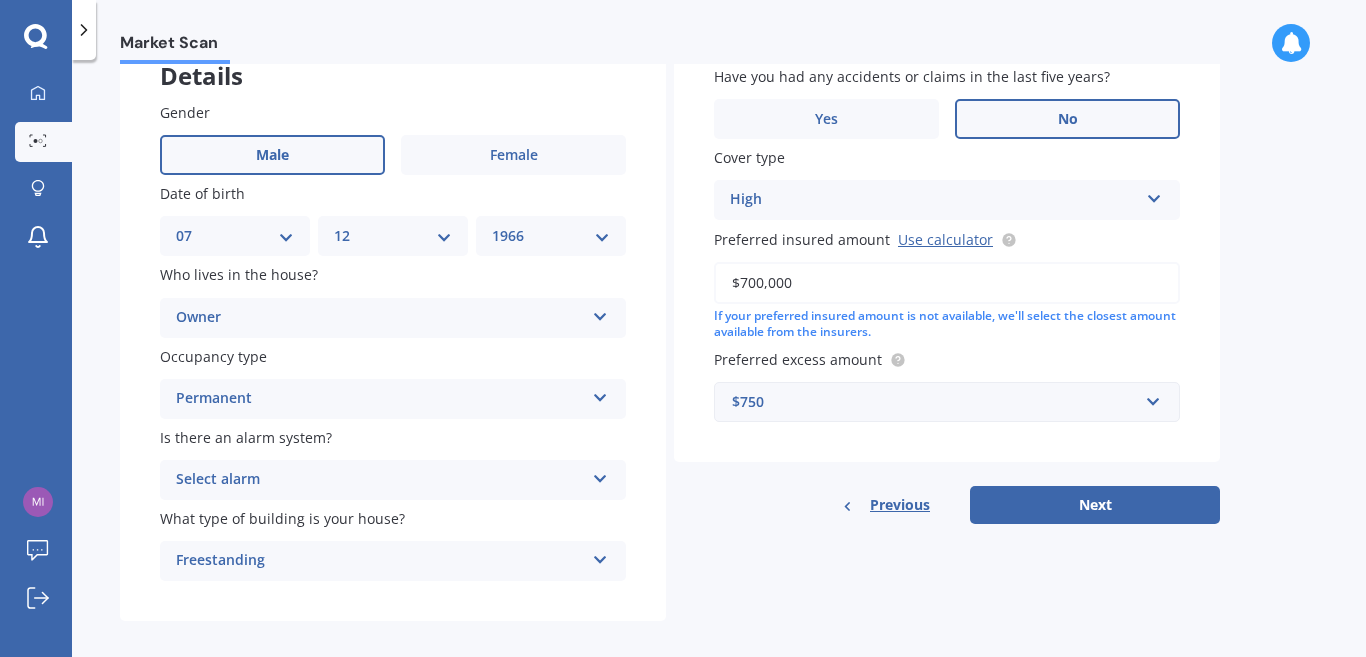 scroll, scrollTop: 151, scrollLeft: 0, axis: vertical 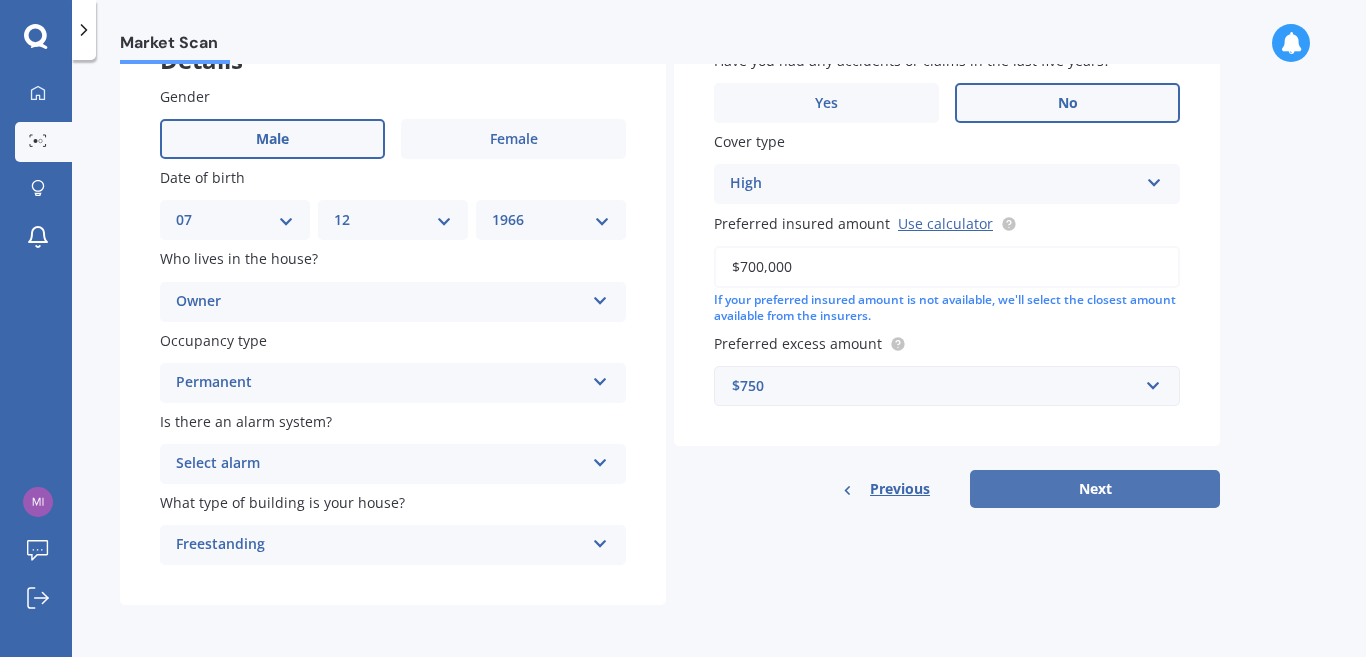 click on "Next" at bounding box center [1095, 489] 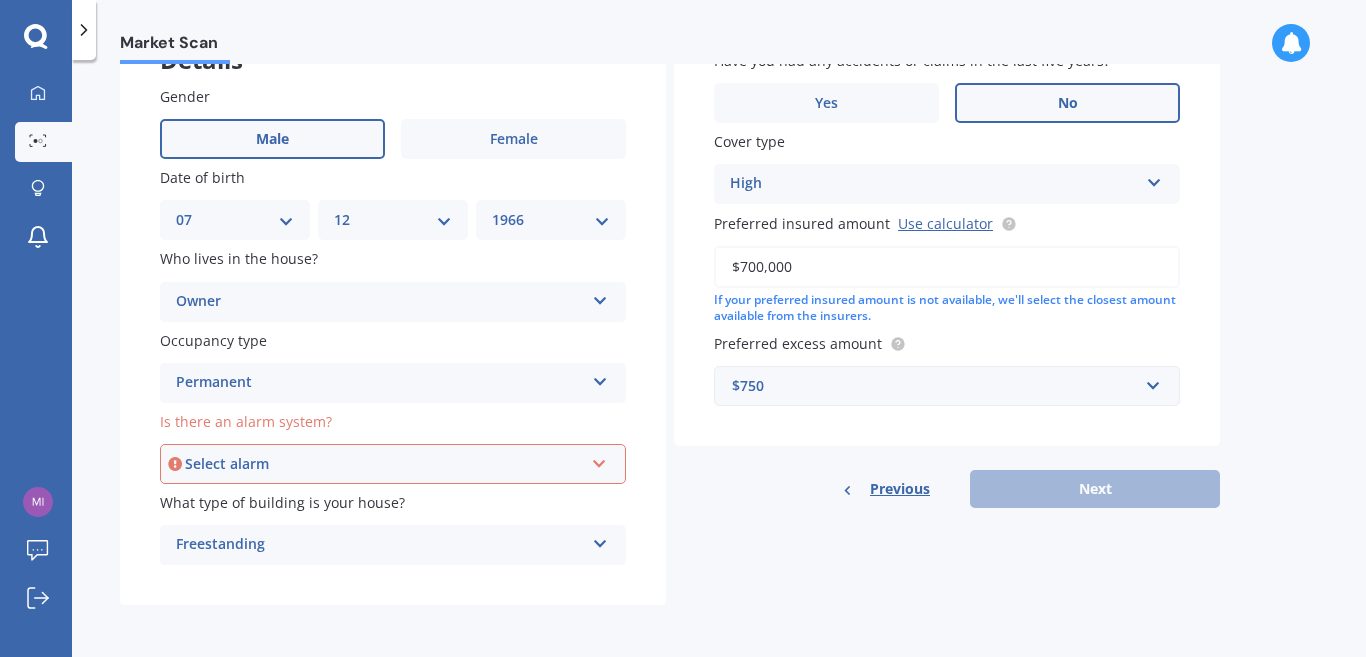 click at bounding box center (599, 460) 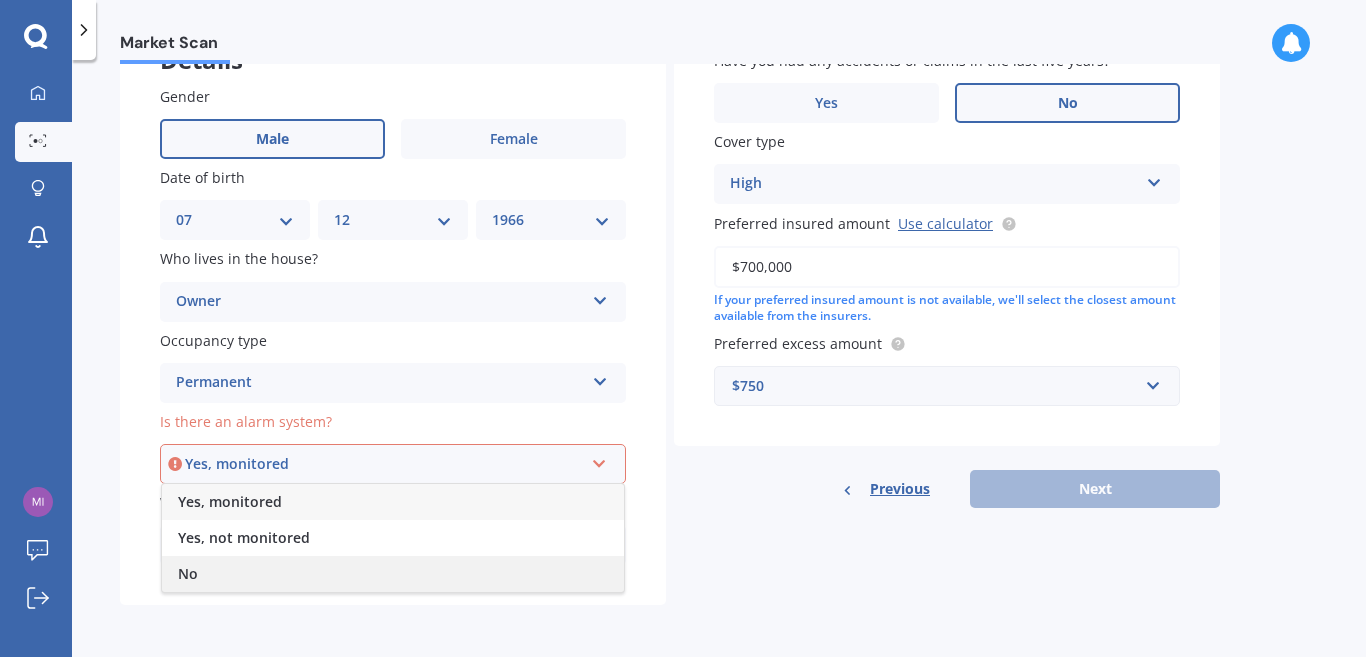 click on "No" at bounding box center (393, 574) 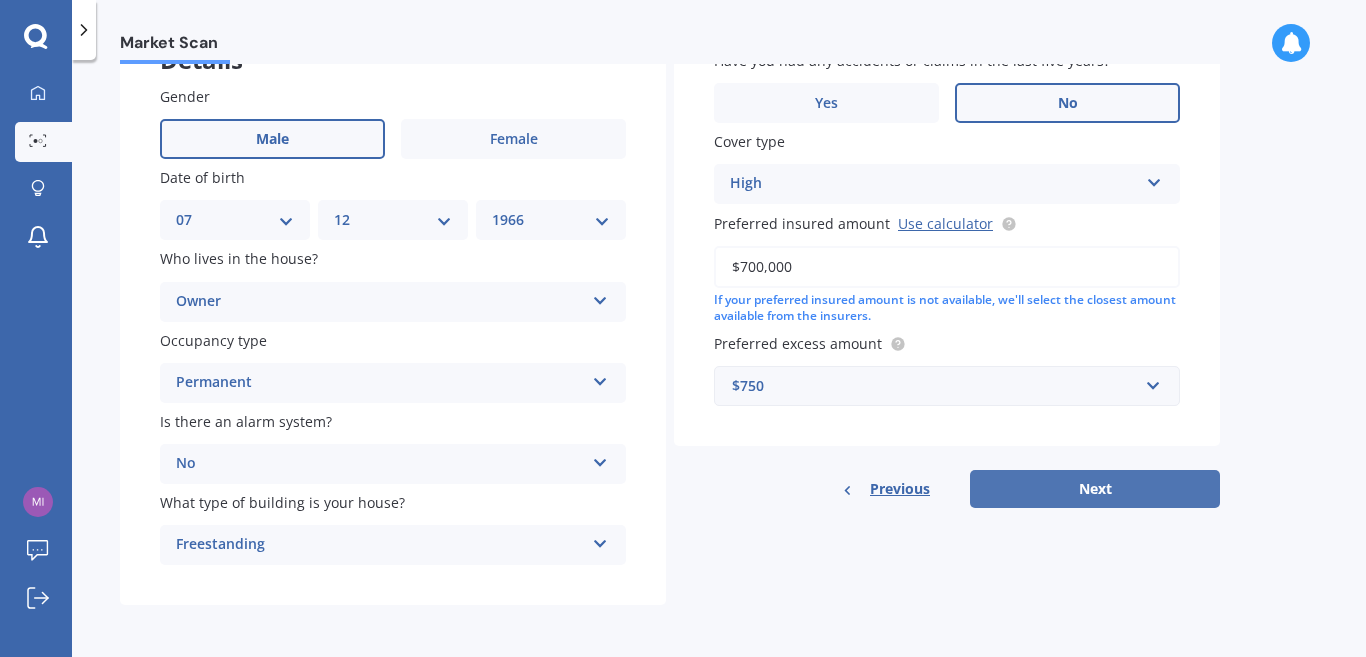 click on "Next" at bounding box center [1095, 489] 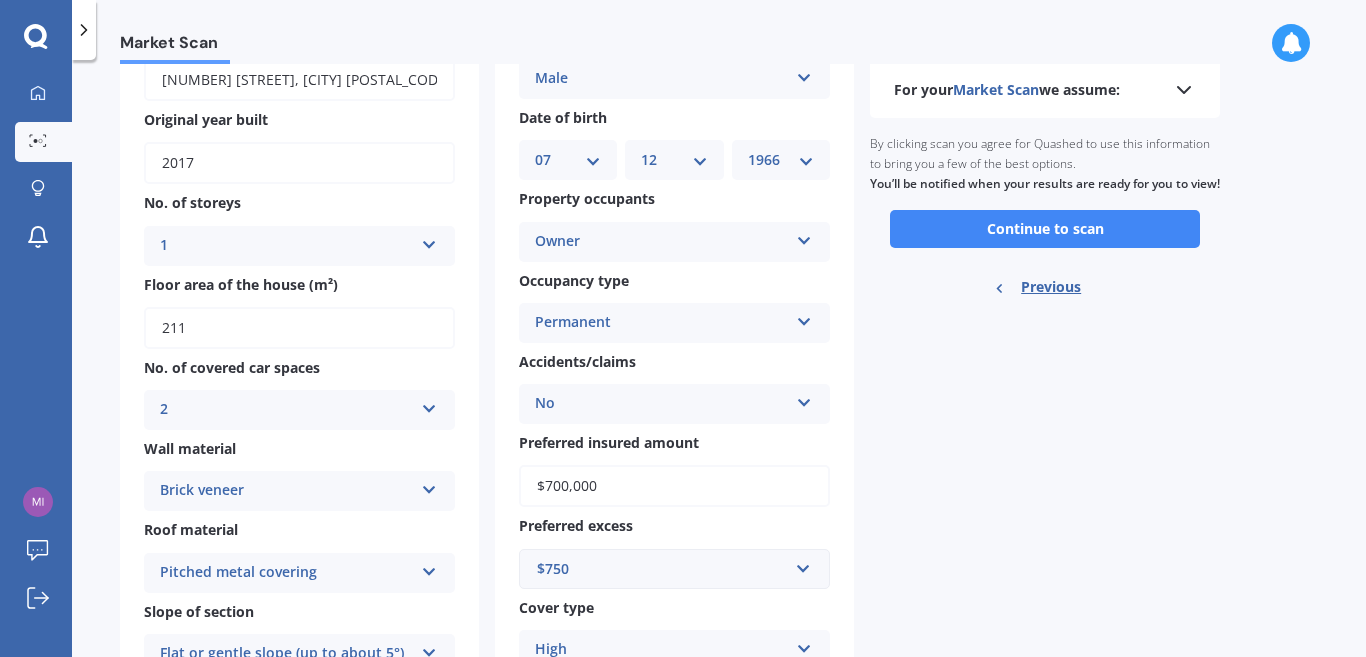 scroll, scrollTop: 0, scrollLeft: 0, axis: both 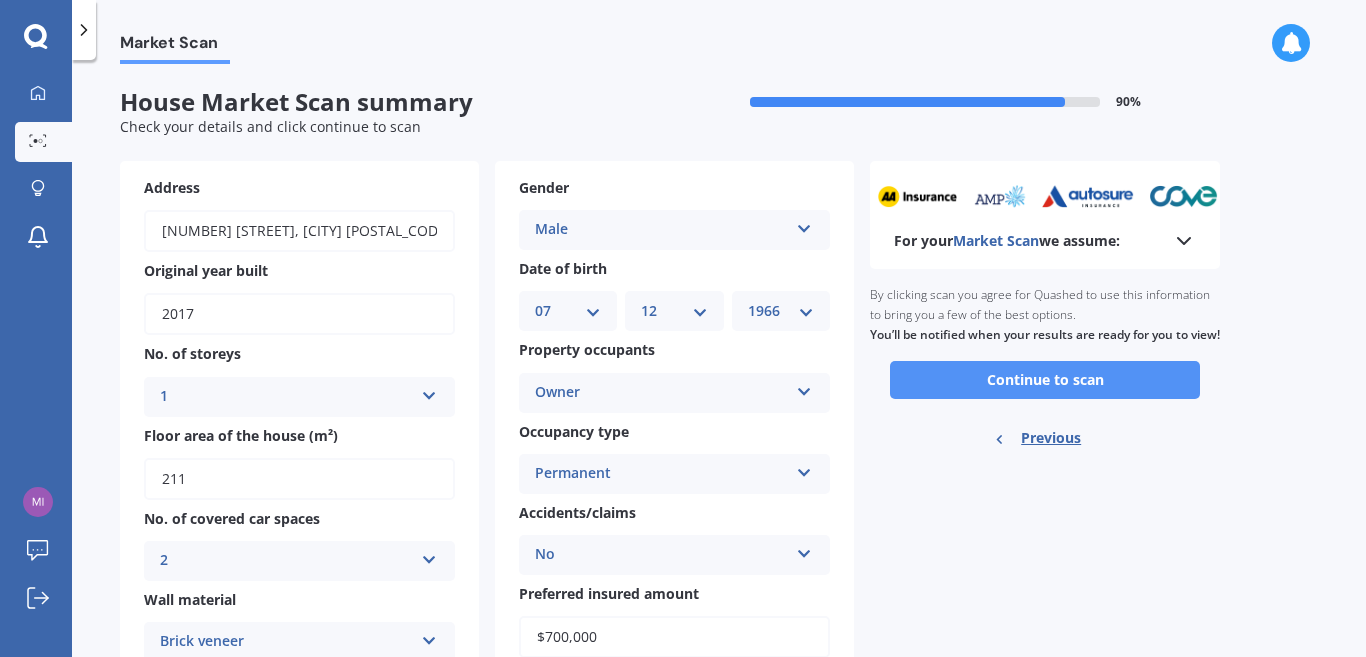 click on "Continue to scan" at bounding box center [1045, 380] 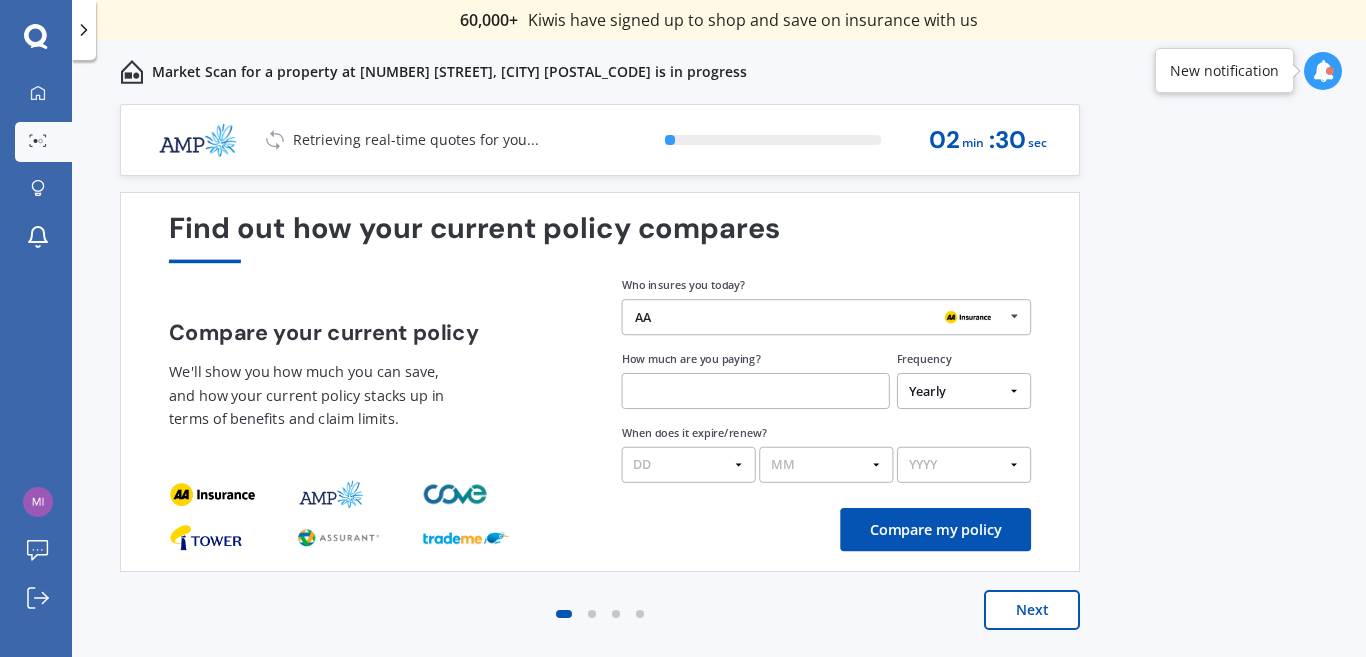 click at bounding box center (1014, 316) 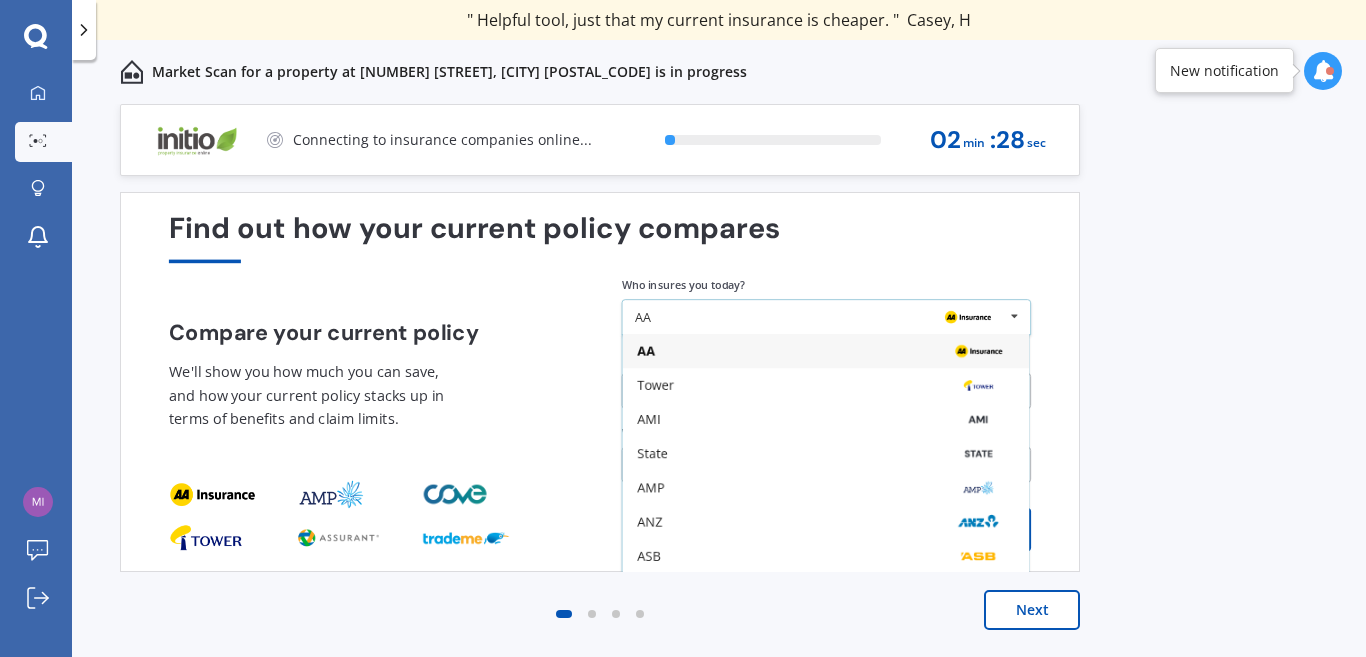 click at bounding box center (1014, 316) 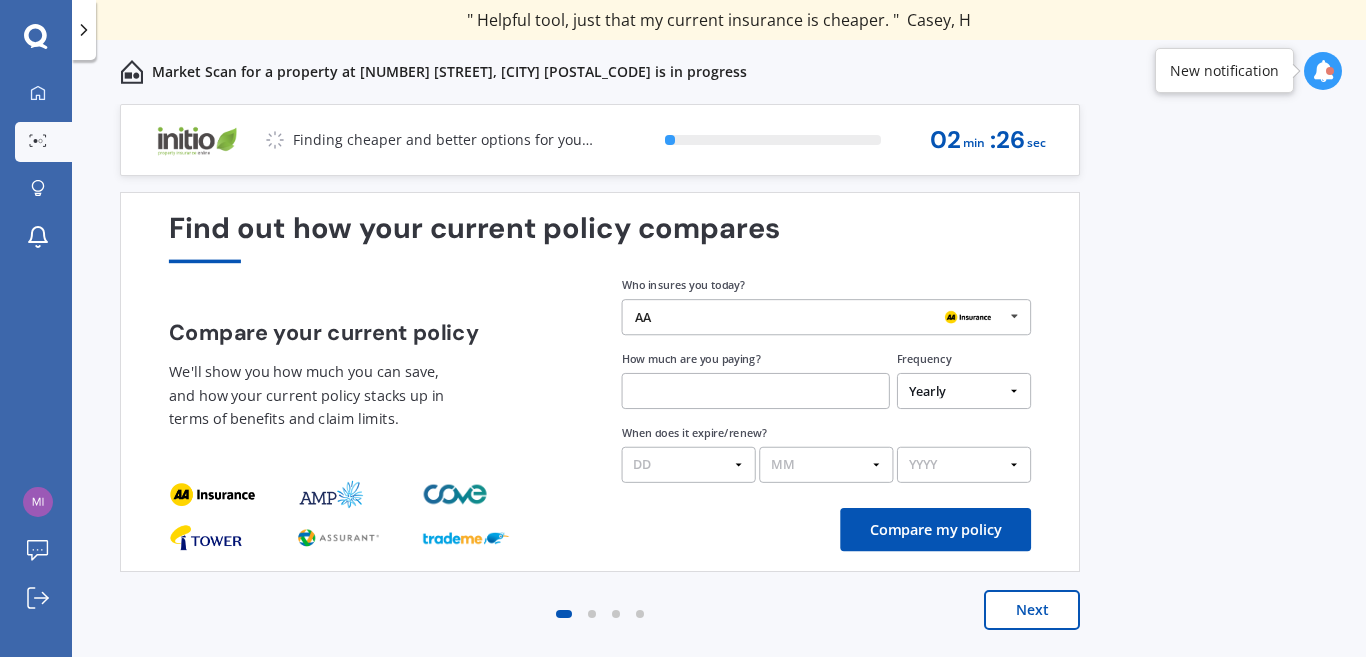 click at bounding box center (1014, 316) 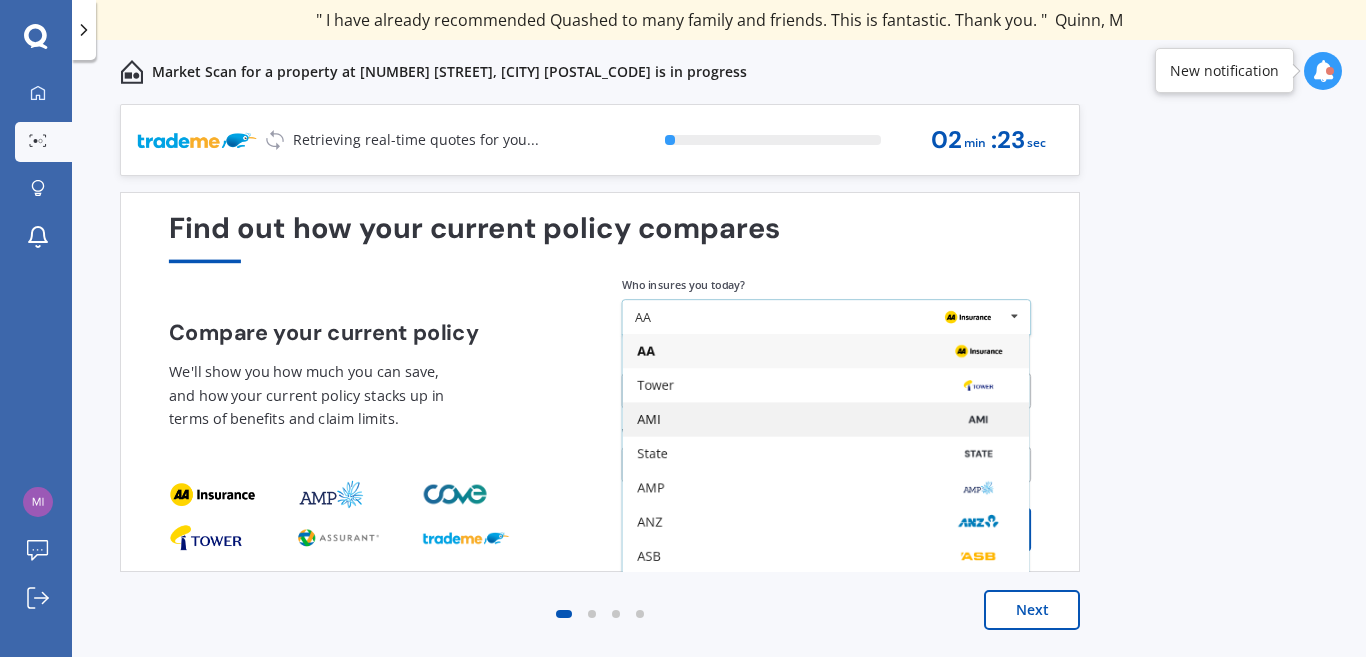 click on "AMI" at bounding box center [826, 420] 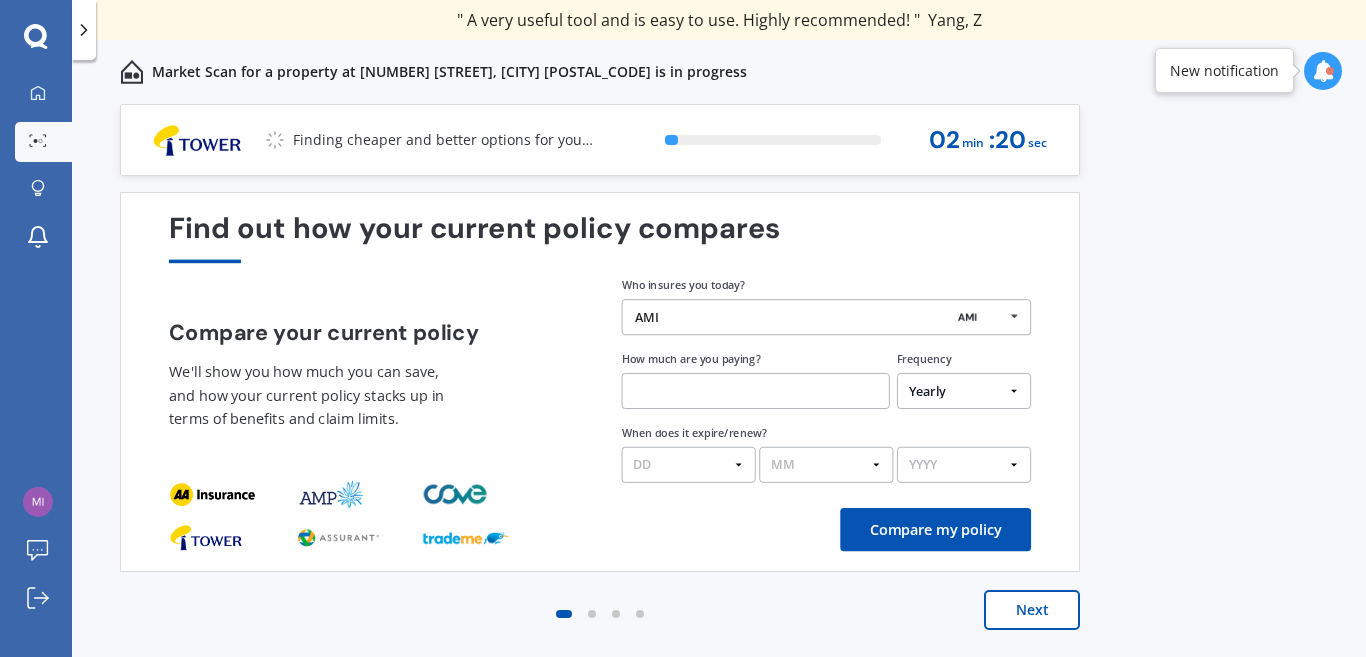 click at bounding box center [756, 391] 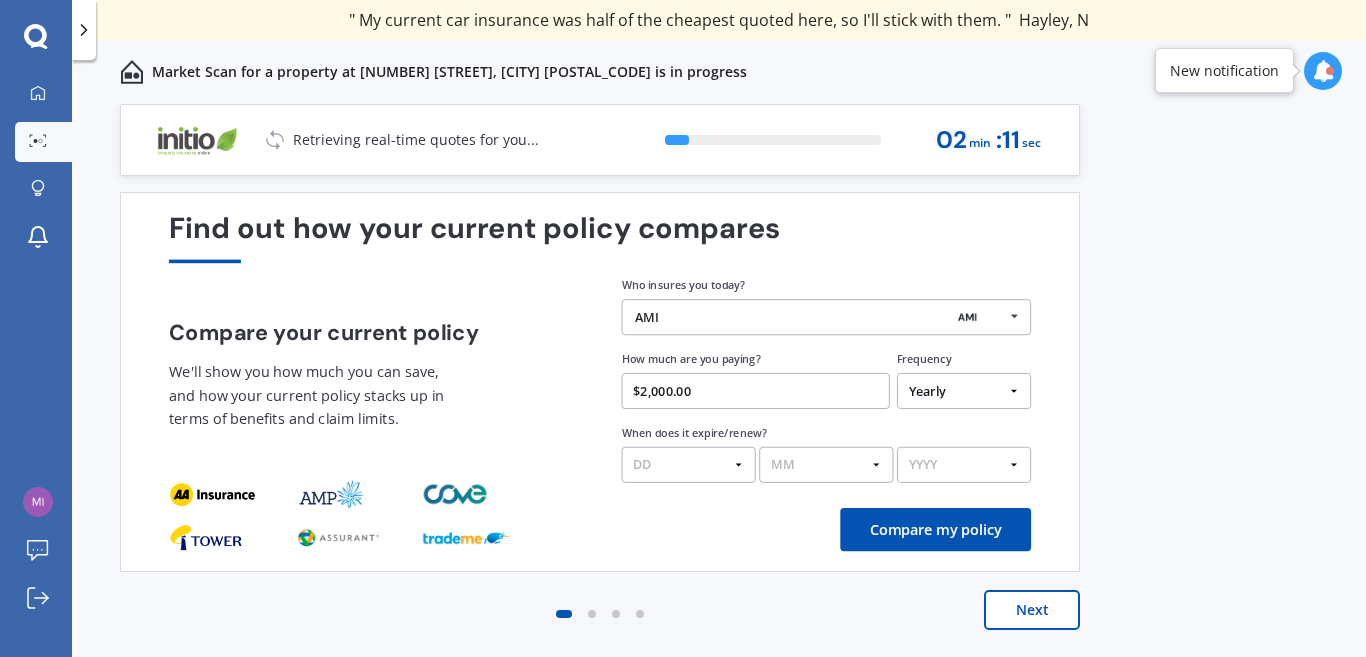 type on "$2,000.00" 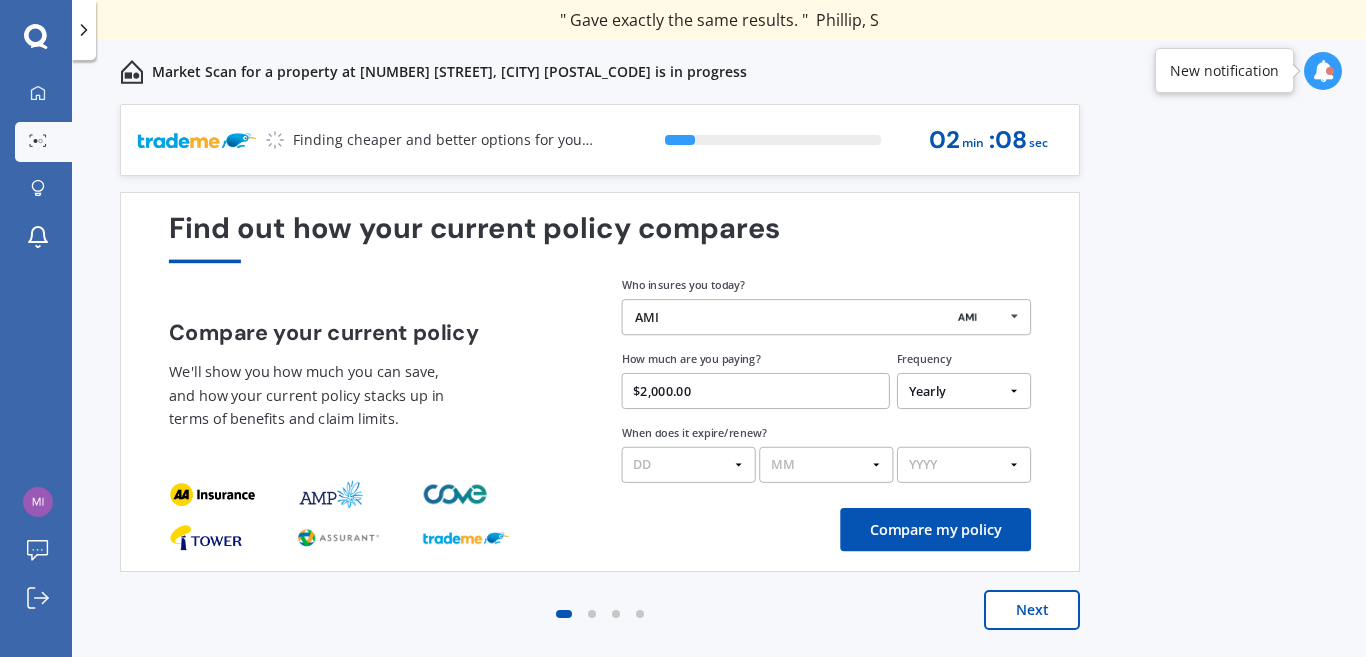 select on "11" 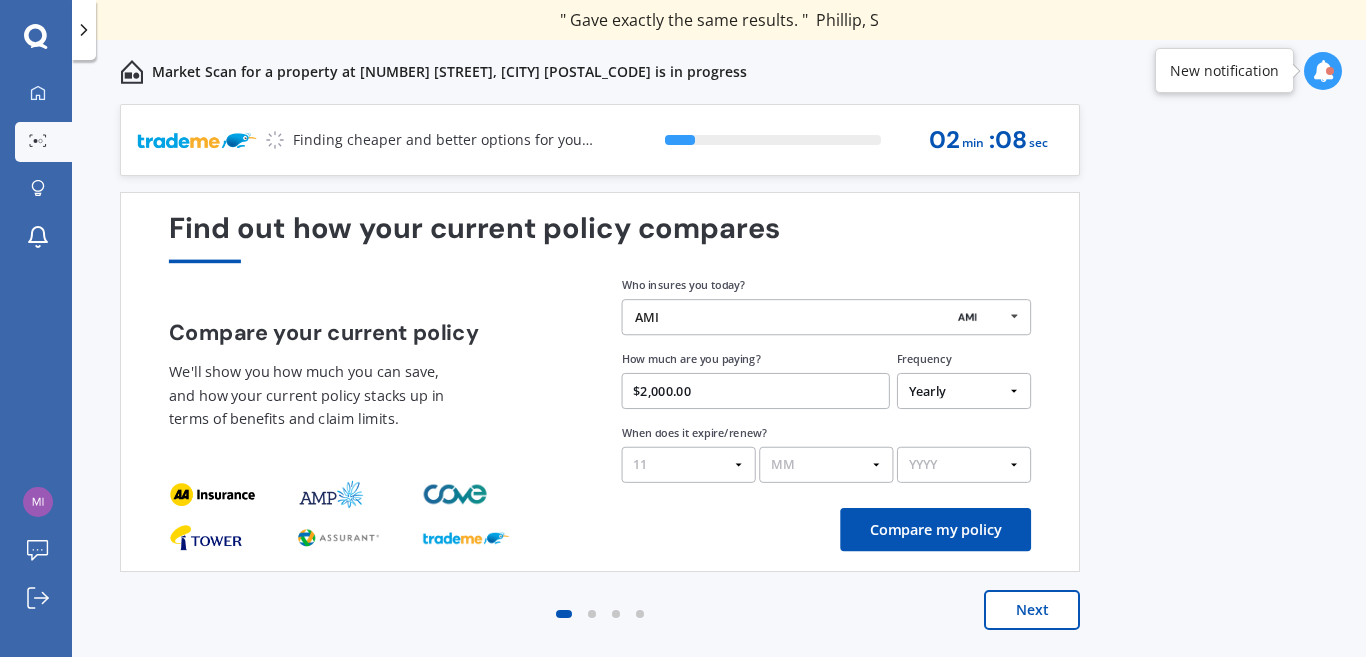 click on "DD 01 02 03 04 05 06 07 08 09 10 11 12 13 14 15 16 17 18 19 20 21 22 23 24 25 26 27 28 29 30 31" at bounding box center (689, 465) 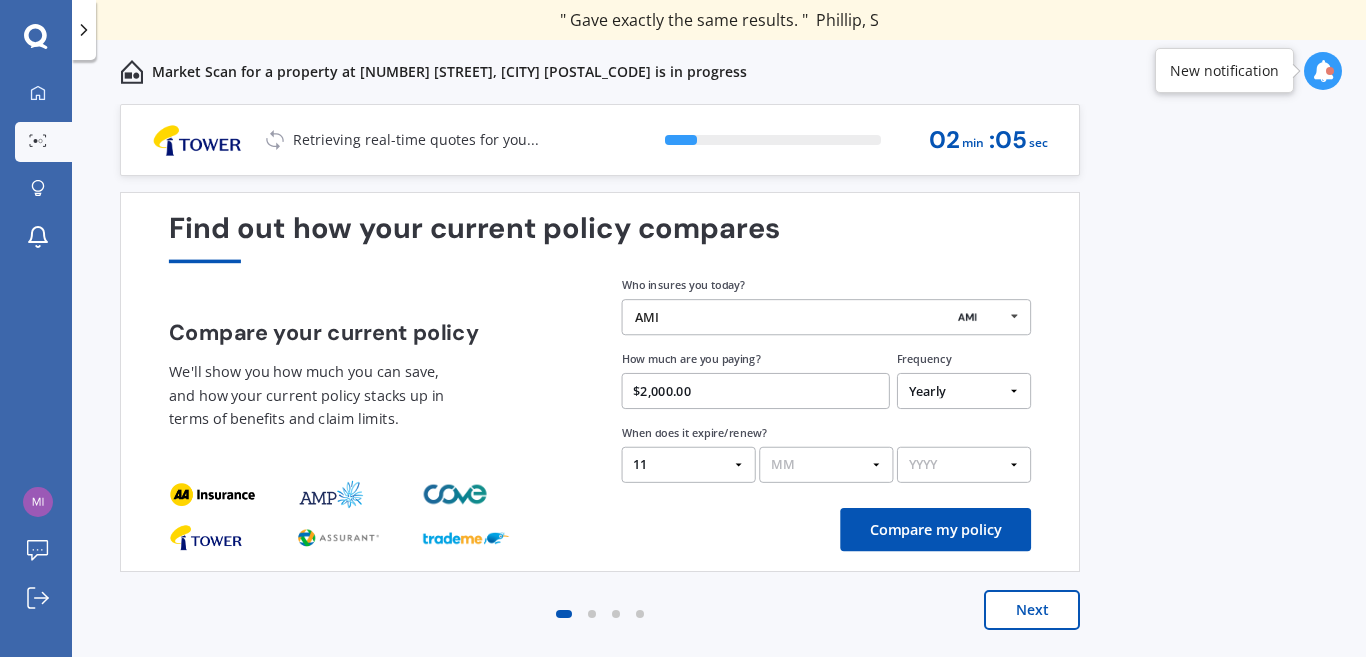 click on "MM 01 02 03 04 05 06 07 08 09 10 11 12" at bounding box center (826, 465) 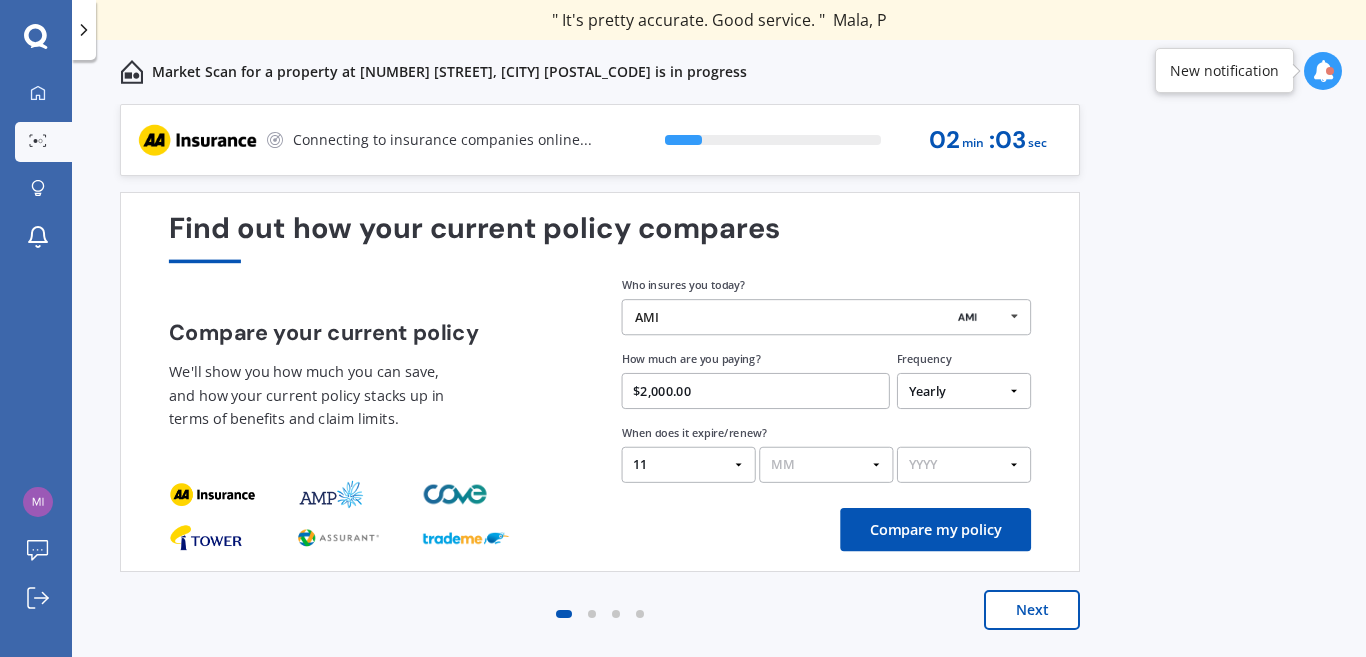select on "08" 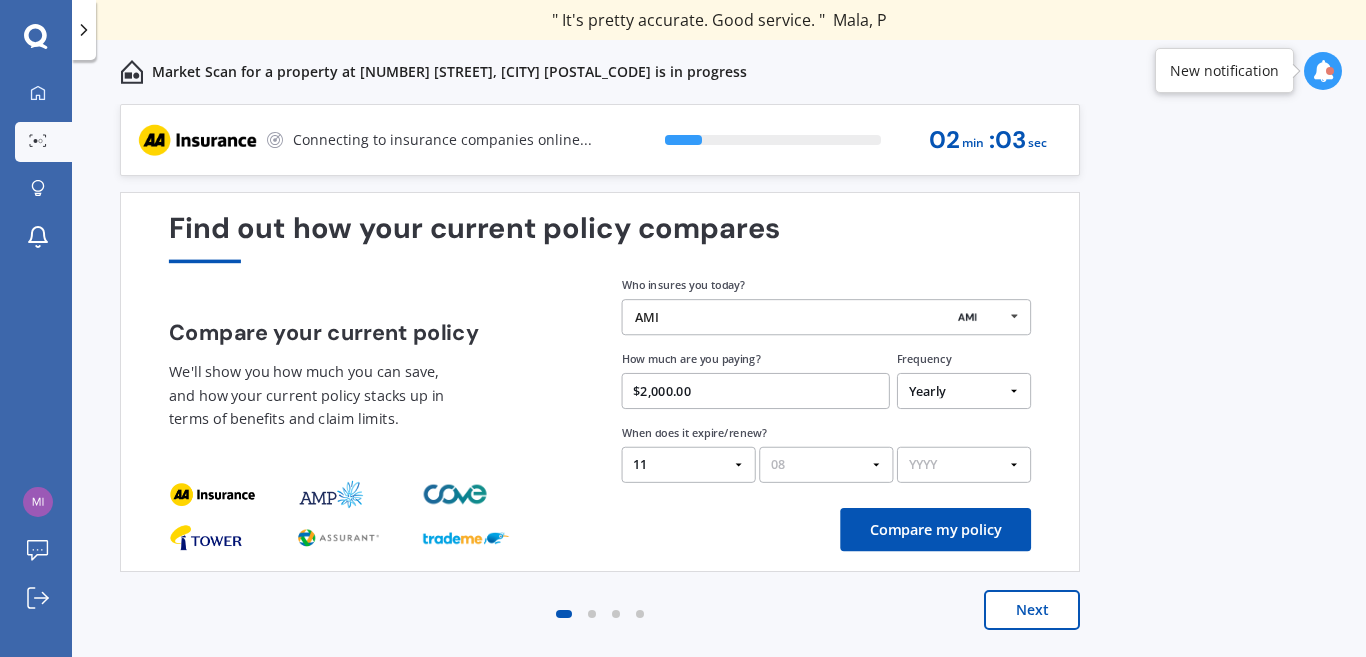 click on "MM 01 02 03 04 05 06 07 08 09 10 11 12" at bounding box center [826, 465] 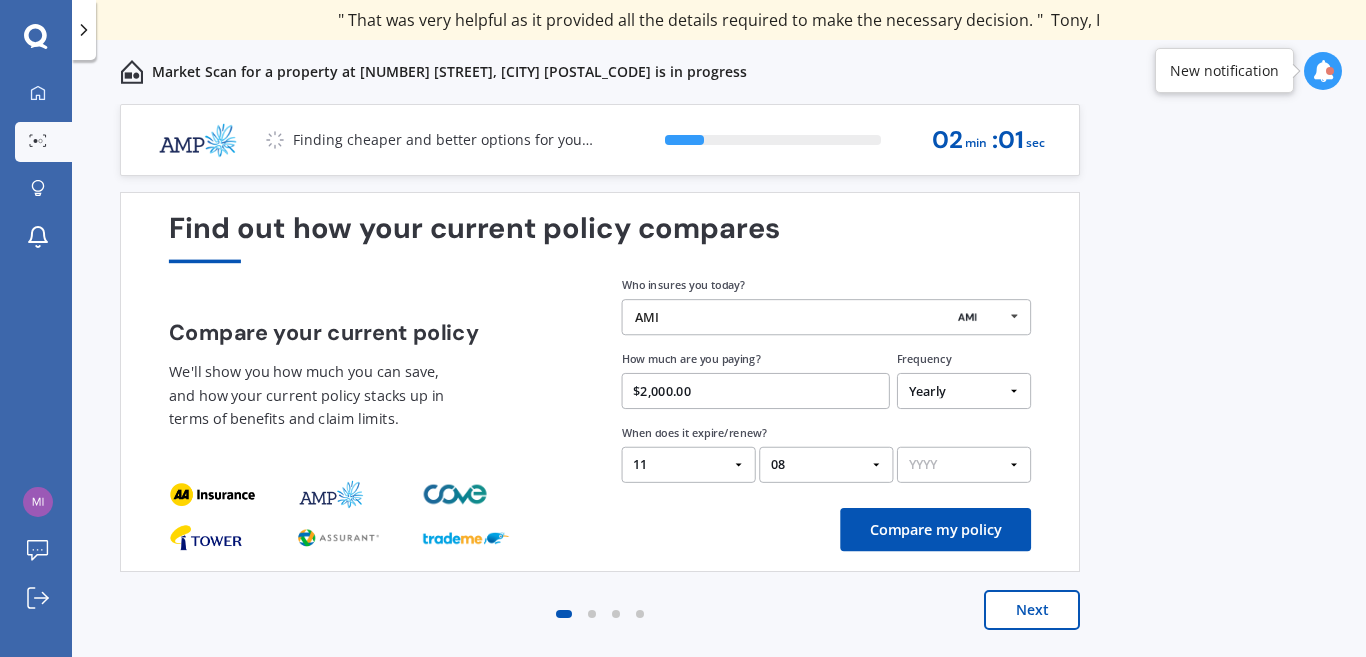 click on "YYYY 2026 2025 2024" at bounding box center [964, 465] 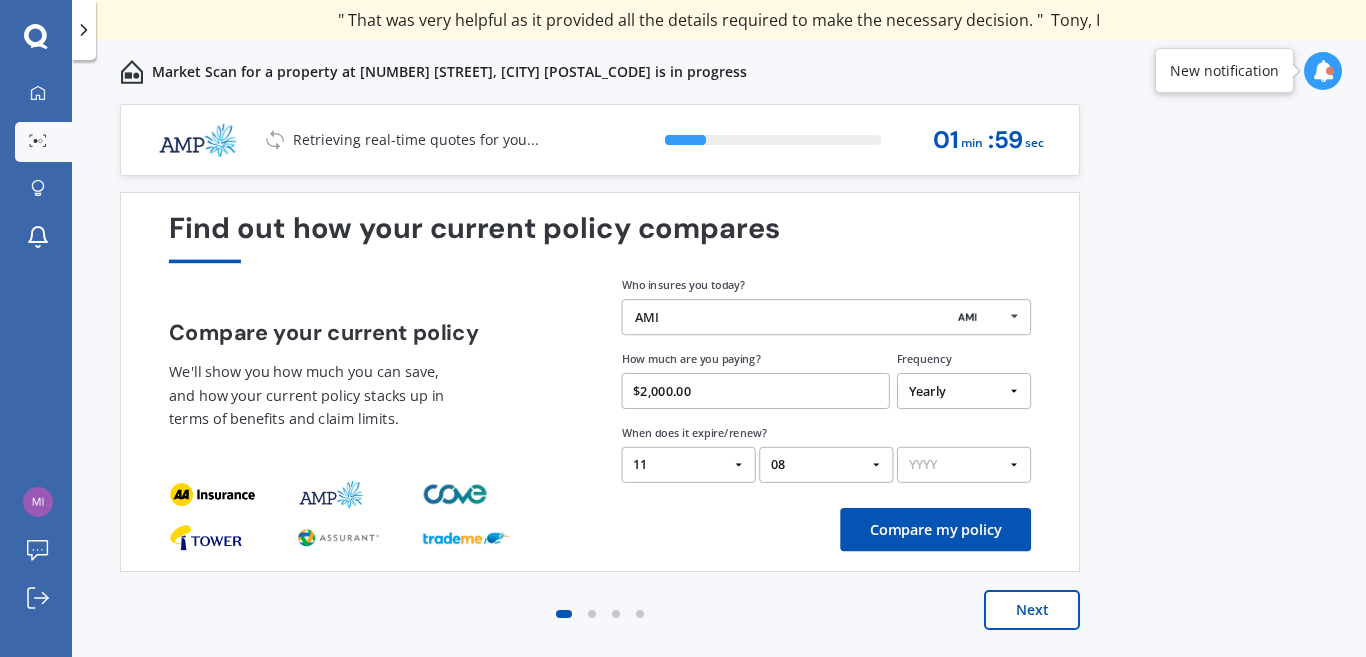 select on "2026" 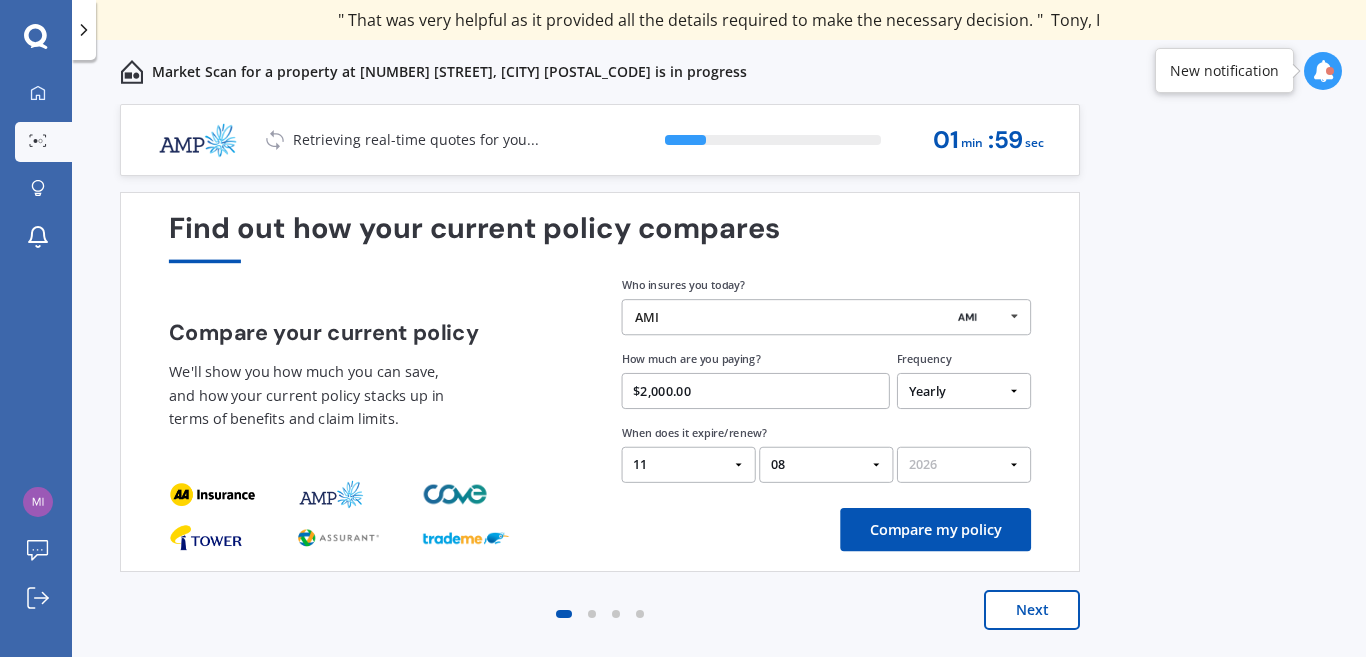 click on "YYYY 2026 2025 2024" at bounding box center (964, 465) 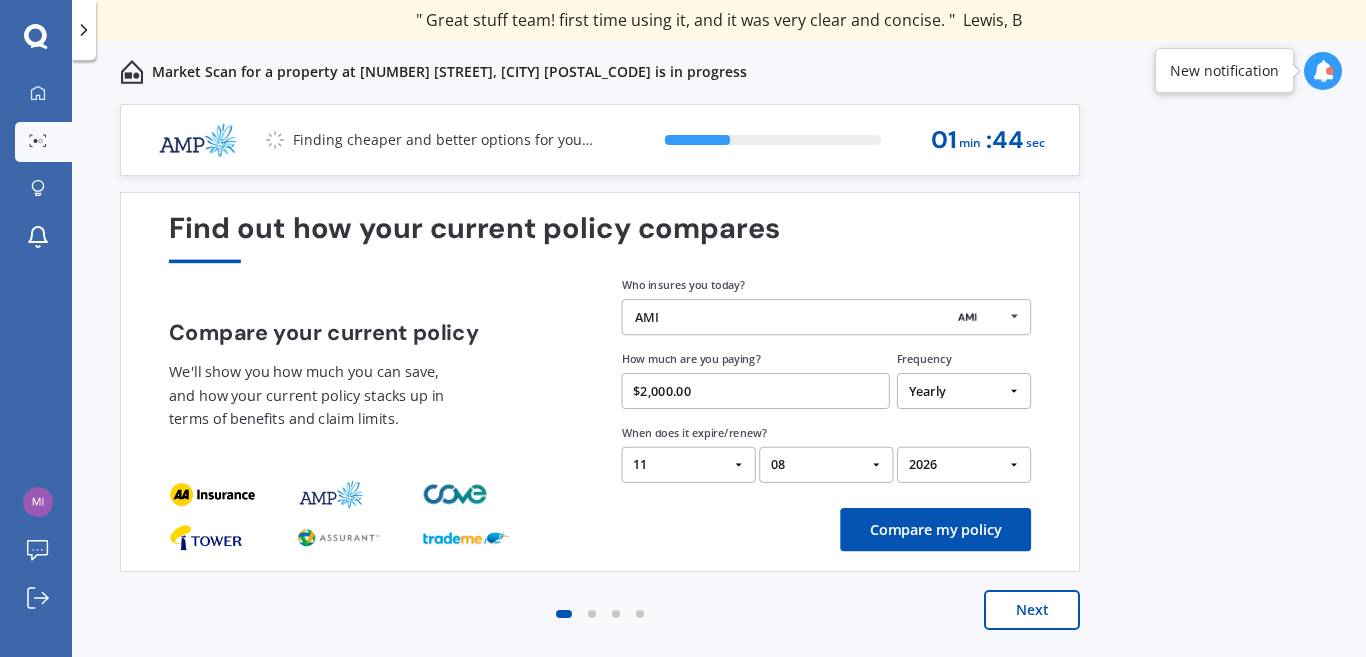 click on "Next" at bounding box center (1032, 610) 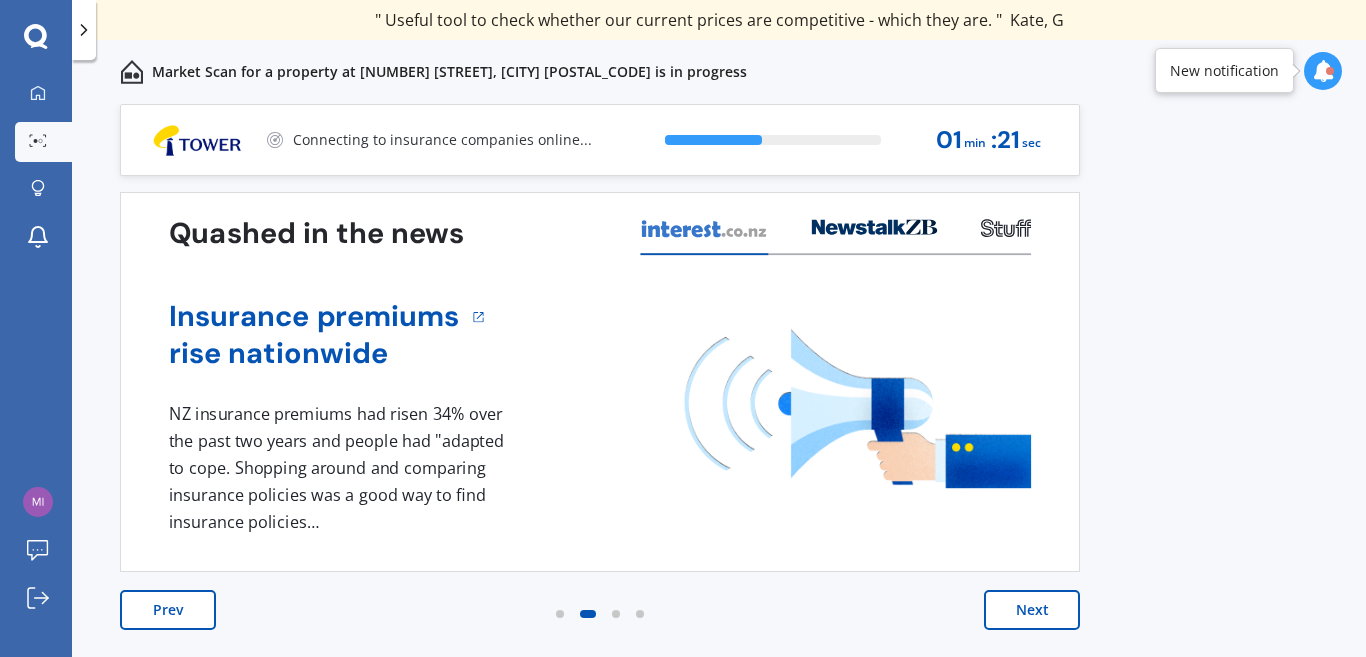 click on "Next" at bounding box center [1032, 610] 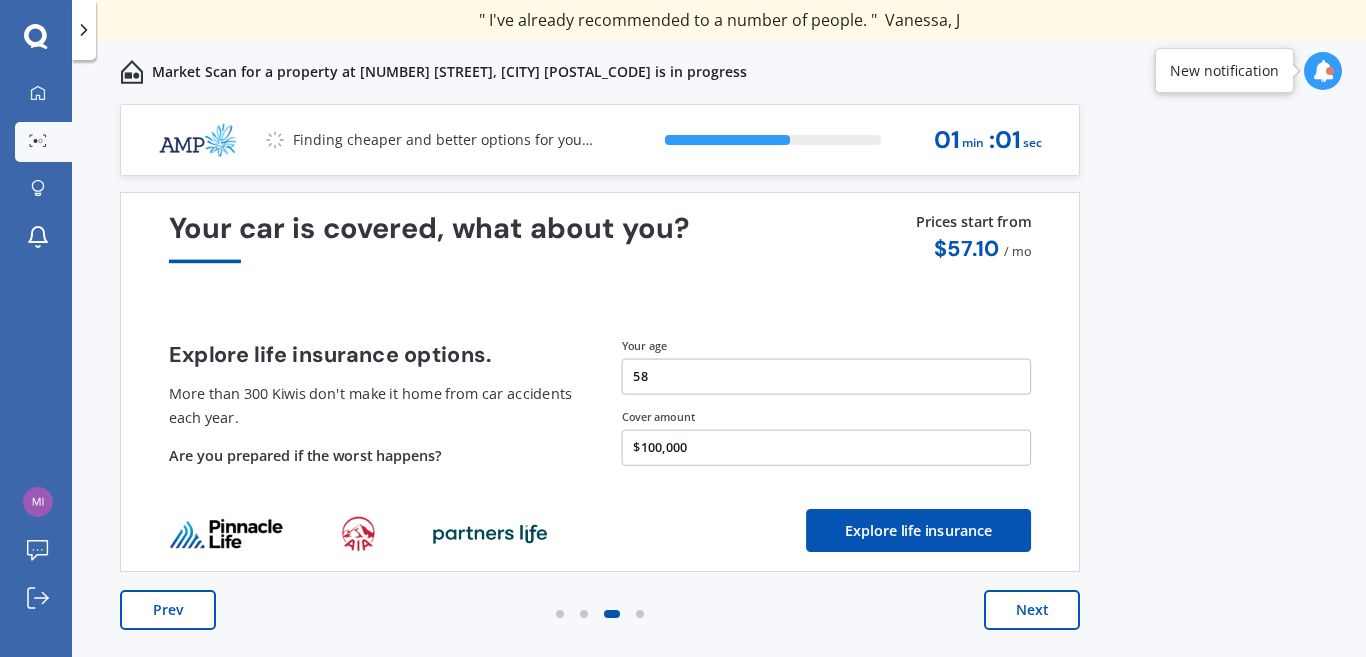 click on "Next" at bounding box center [1032, 610] 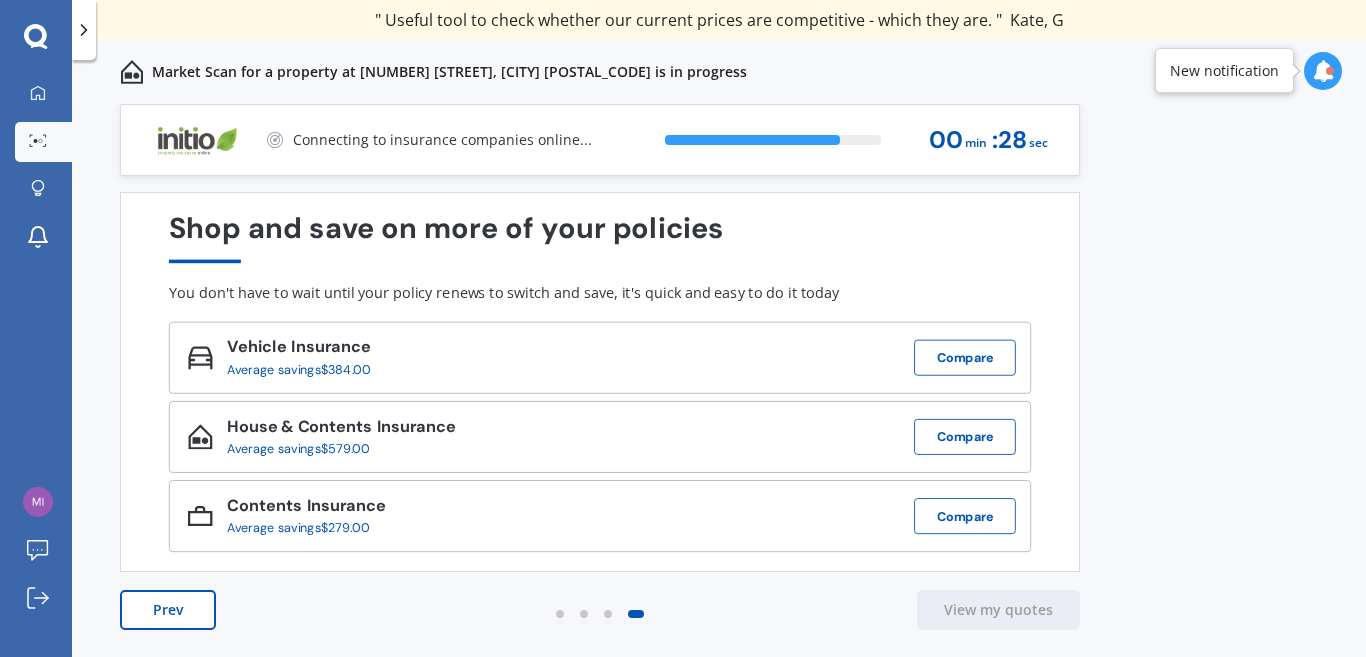 click at bounding box center (1323, 71) 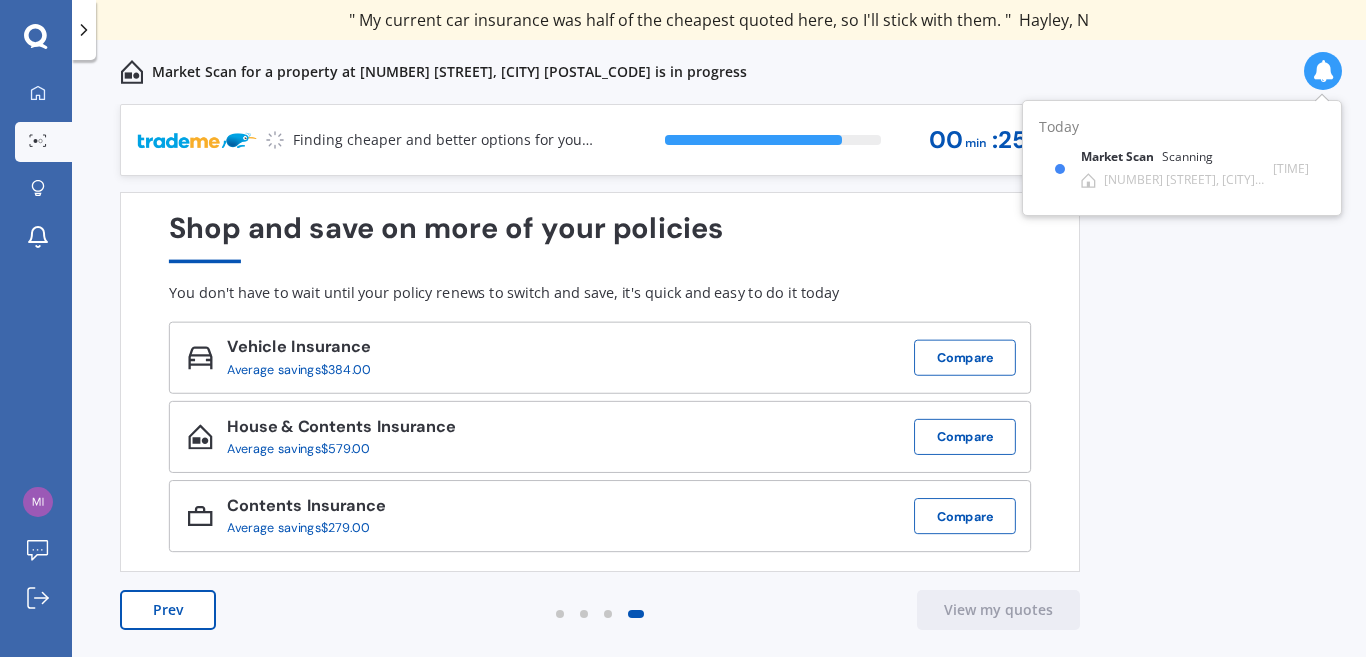 click on "Previous 60,000+ Kiwis have signed up to shop and save on insurance with us " Helpful tool, just that my current insurance is cheaper. " [LAST], H " I have already recommended Quashed to many family and friends. This is fantastic. Thank you. " [LAST], M " A very useful tool and is easy to use. Highly recommended! " [LAST], Z " Useful tool to check whether our current prices are competitive - which they are. " [LAST], G " My current car insurance was half of the cheapest quoted here, so I'll stick with them. " [LAST], N " Gave exactly the same results. " [LAST], S " It's pretty accurate. Good service. " [LAST], P " That was very helpful as it provided all the details required to make the necessary decision. " [LAST], I " I've already recommended to a number of people. " [LAST], J " Good to know my existing cover is so good! " [LAST], J " Excellent site! I saved $300 off my existing policy. " [LAST], G " Great stuff team! first time using it, and it was very clear and concise. " [LAST], B   Next 82 % 00 min :  25 sec" at bounding box center [719, 402] 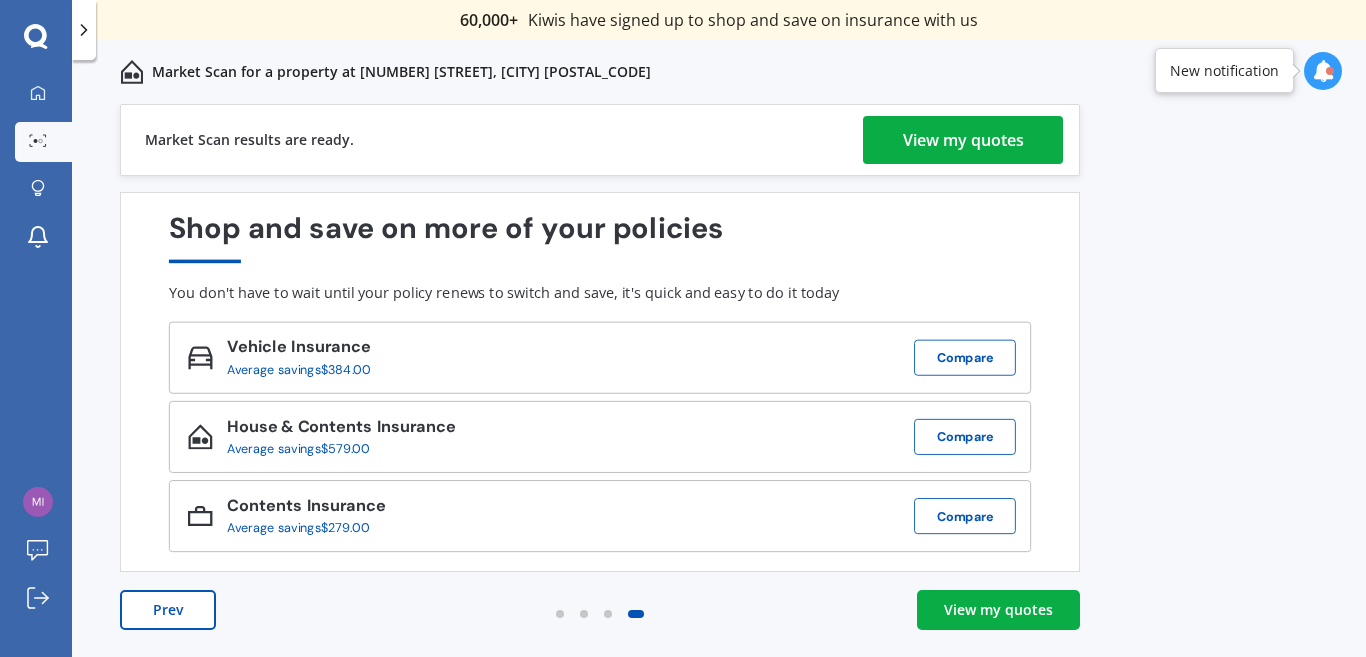 click on "View my quotes" at bounding box center (998, 610) 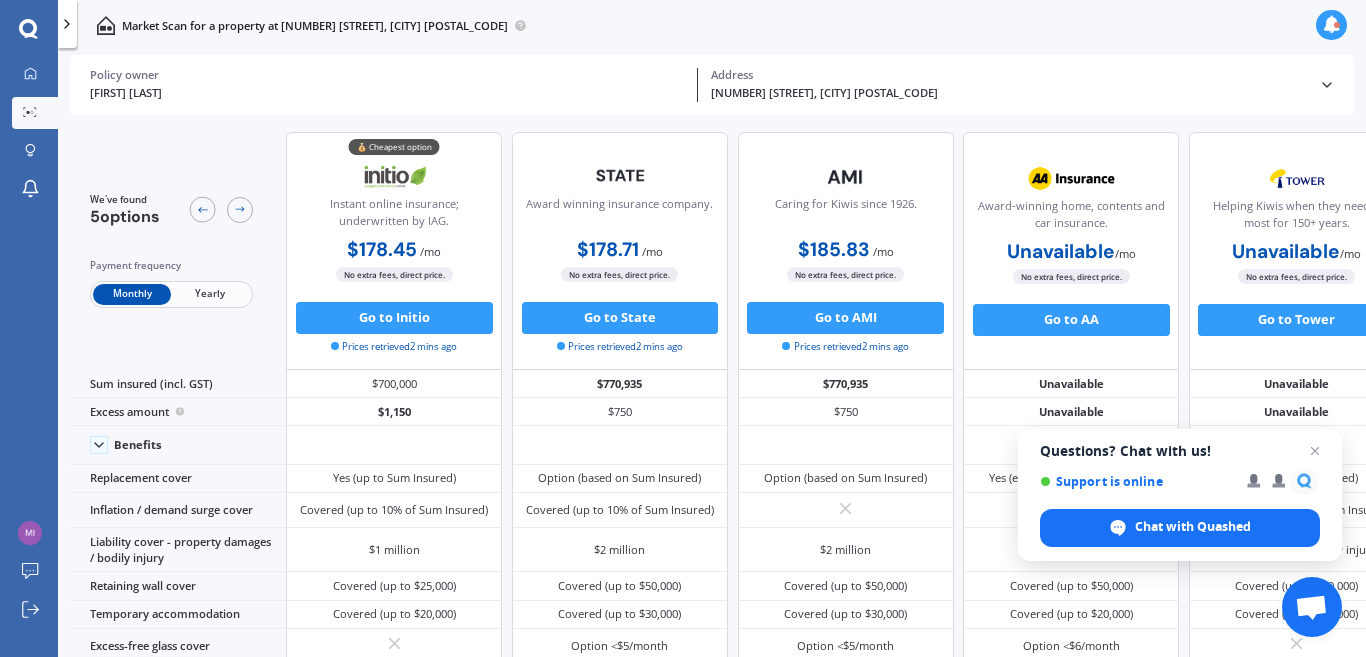 scroll, scrollTop: 995, scrollLeft: 0, axis: vertical 